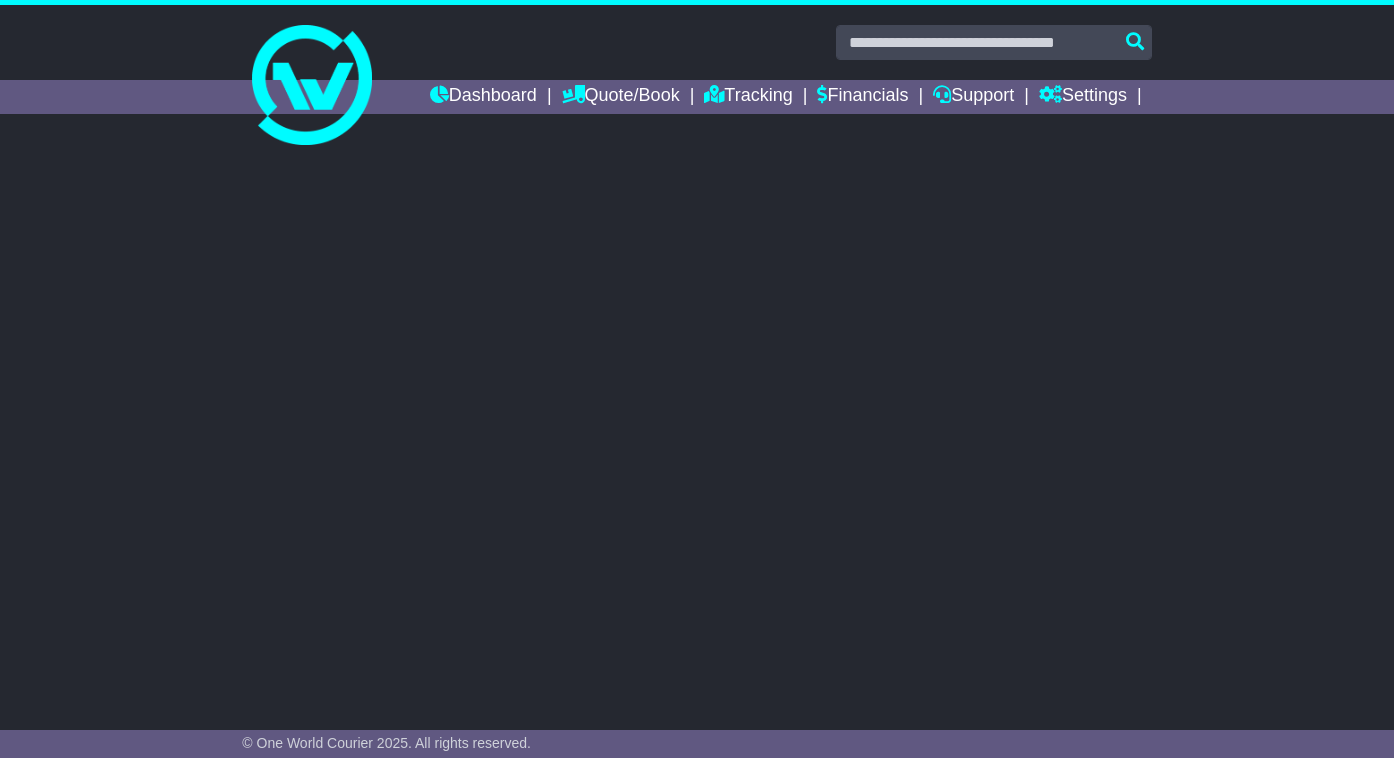 scroll, scrollTop: 0, scrollLeft: 0, axis: both 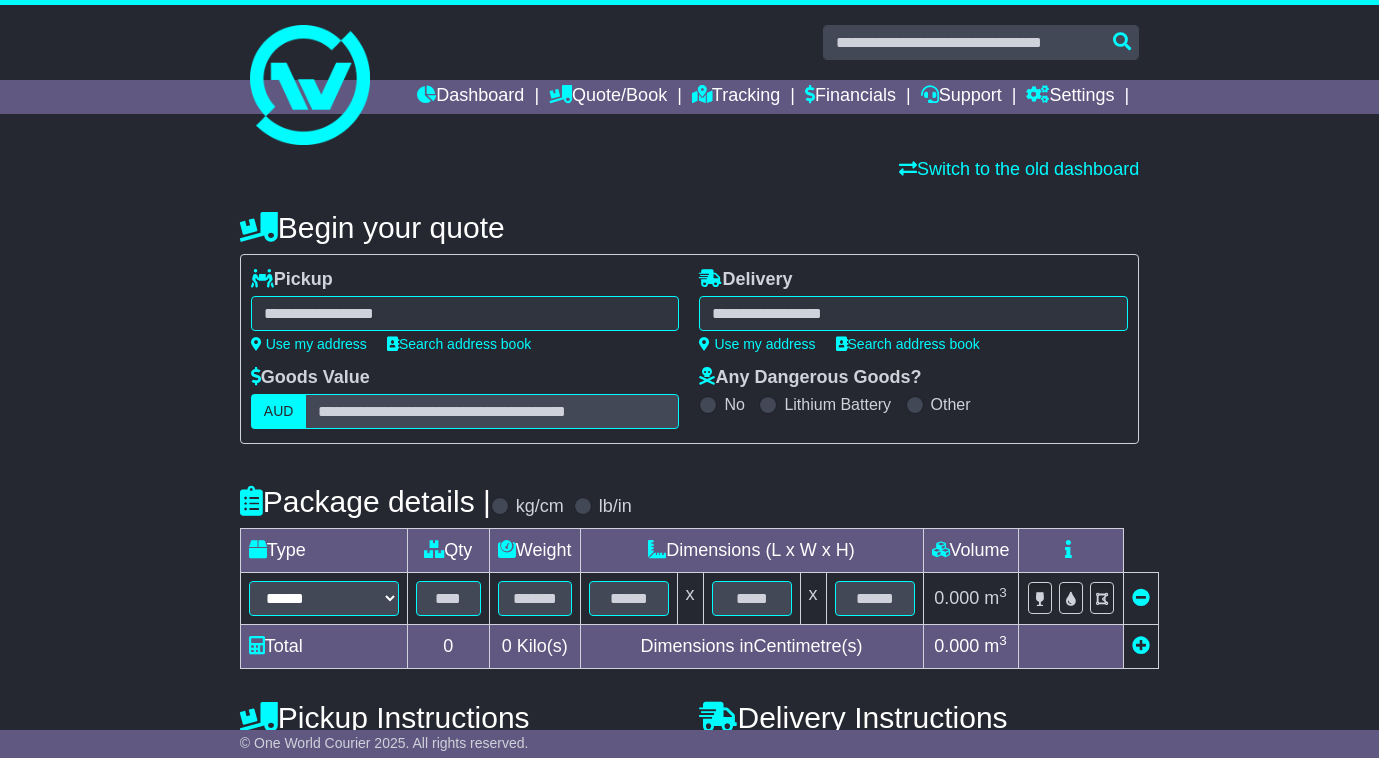 click at bounding box center [465, 313] 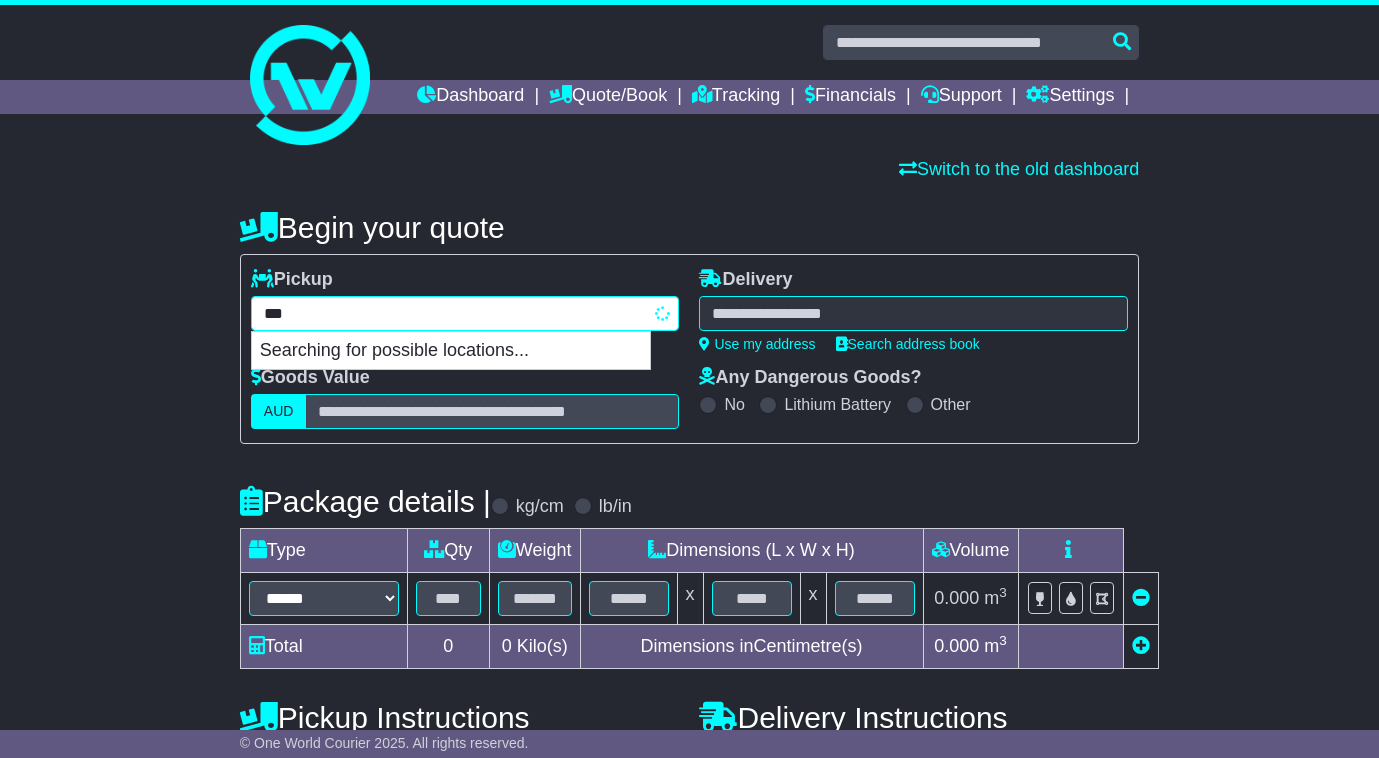 type on "****" 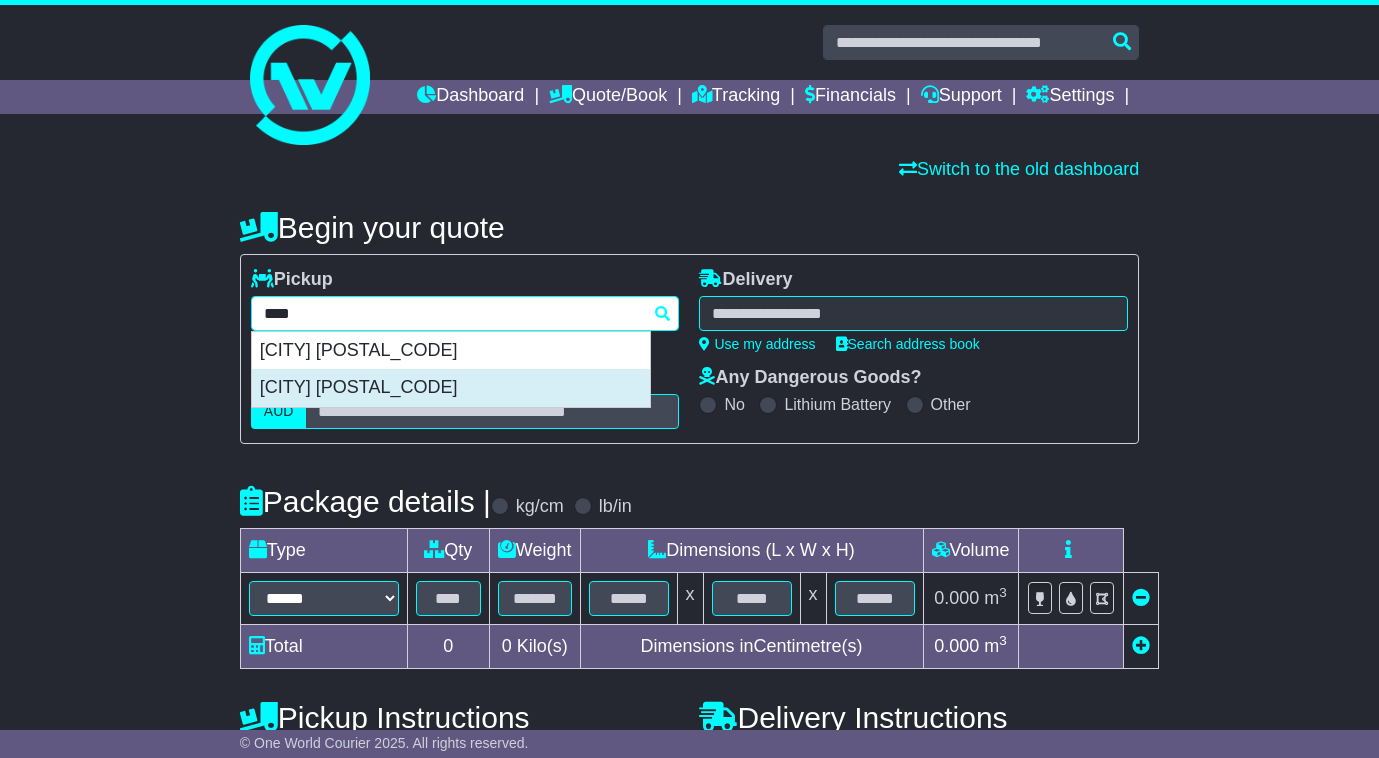 click on "[CITY] [POSTAL_CODE]" at bounding box center [451, 388] 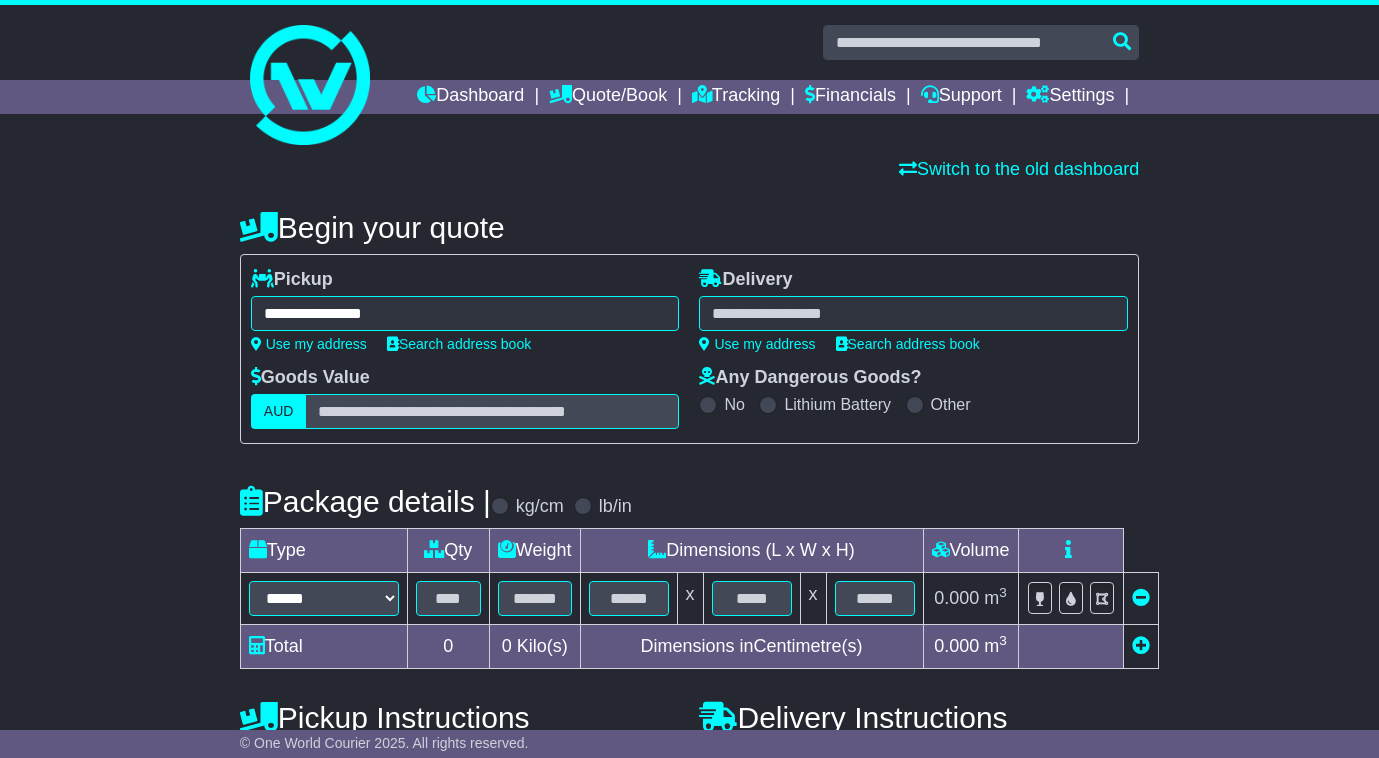 type on "**********" 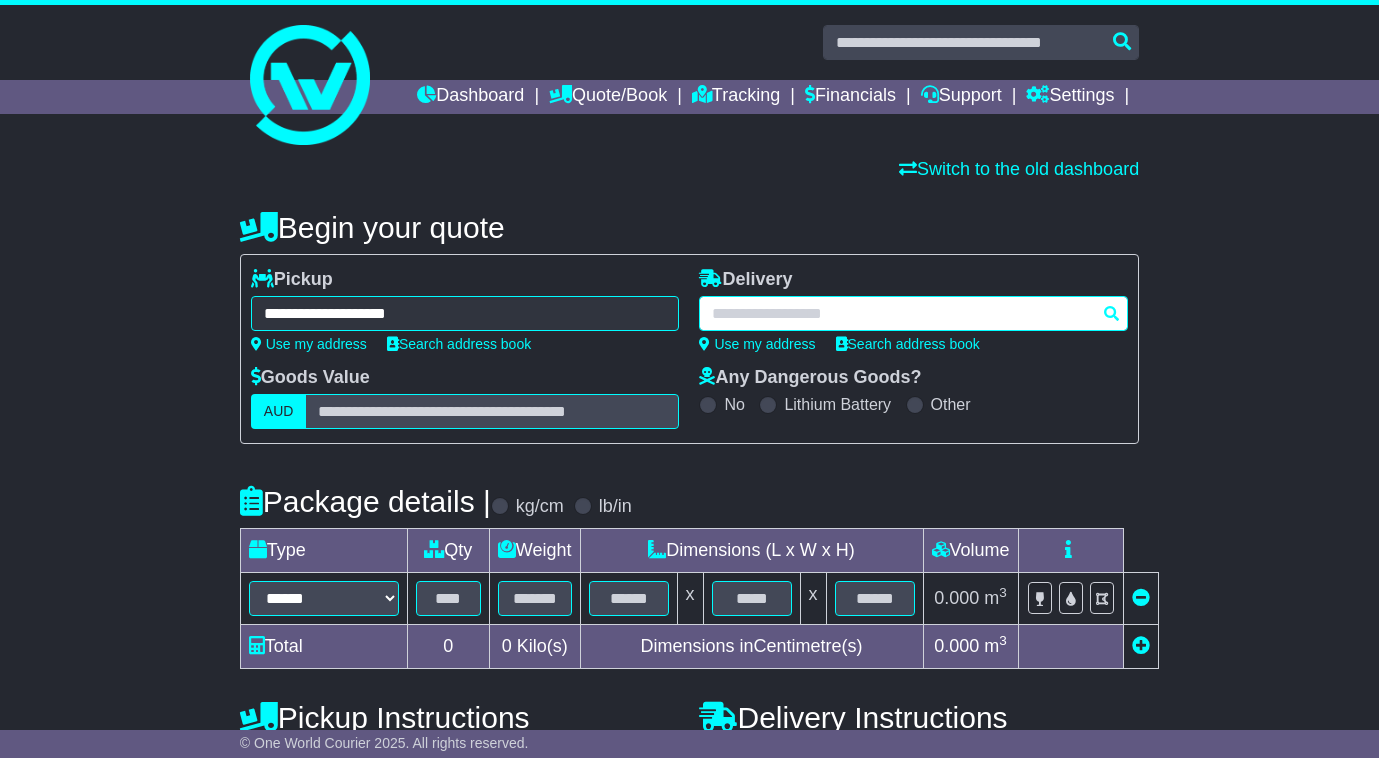 click at bounding box center [913, 313] 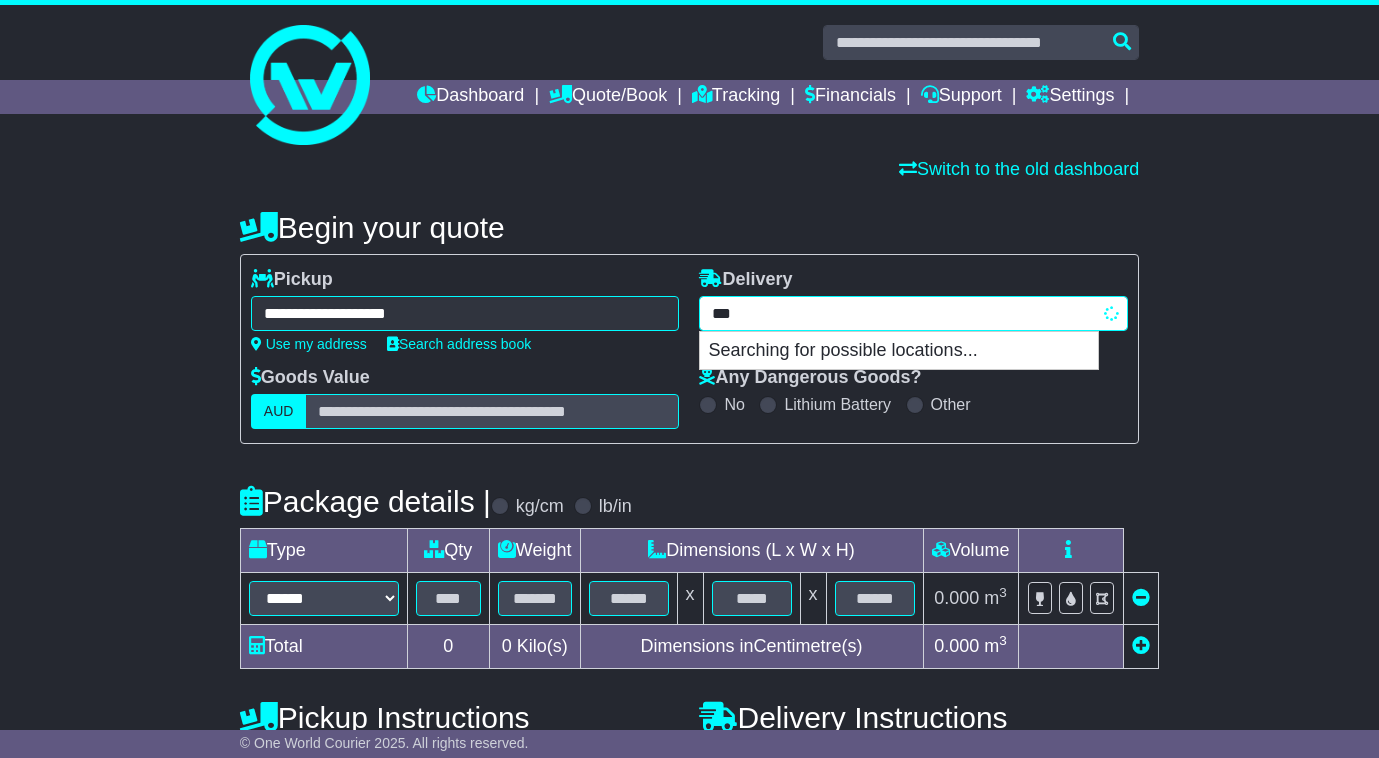 type on "****" 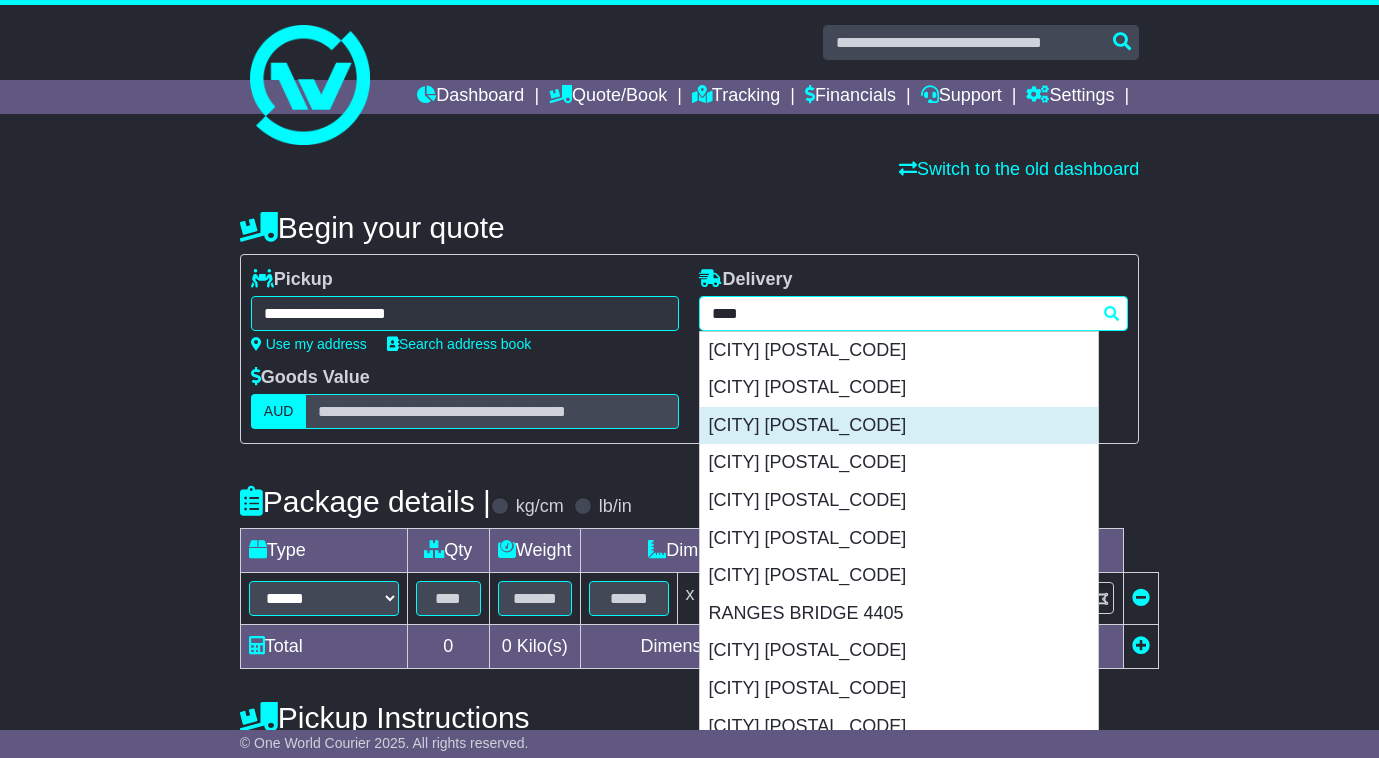 click on "[CITY] [POSTAL_CODE]" at bounding box center [899, 426] 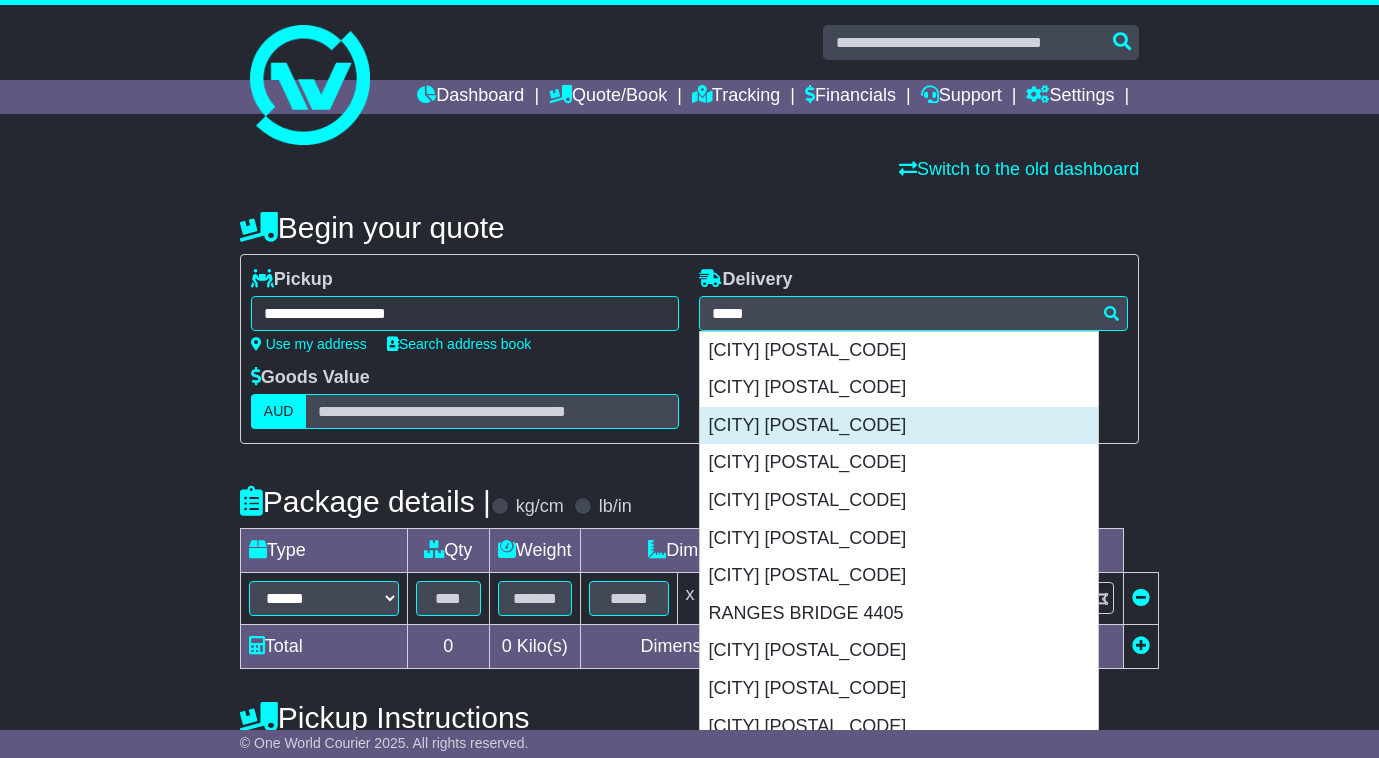 type on "**********" 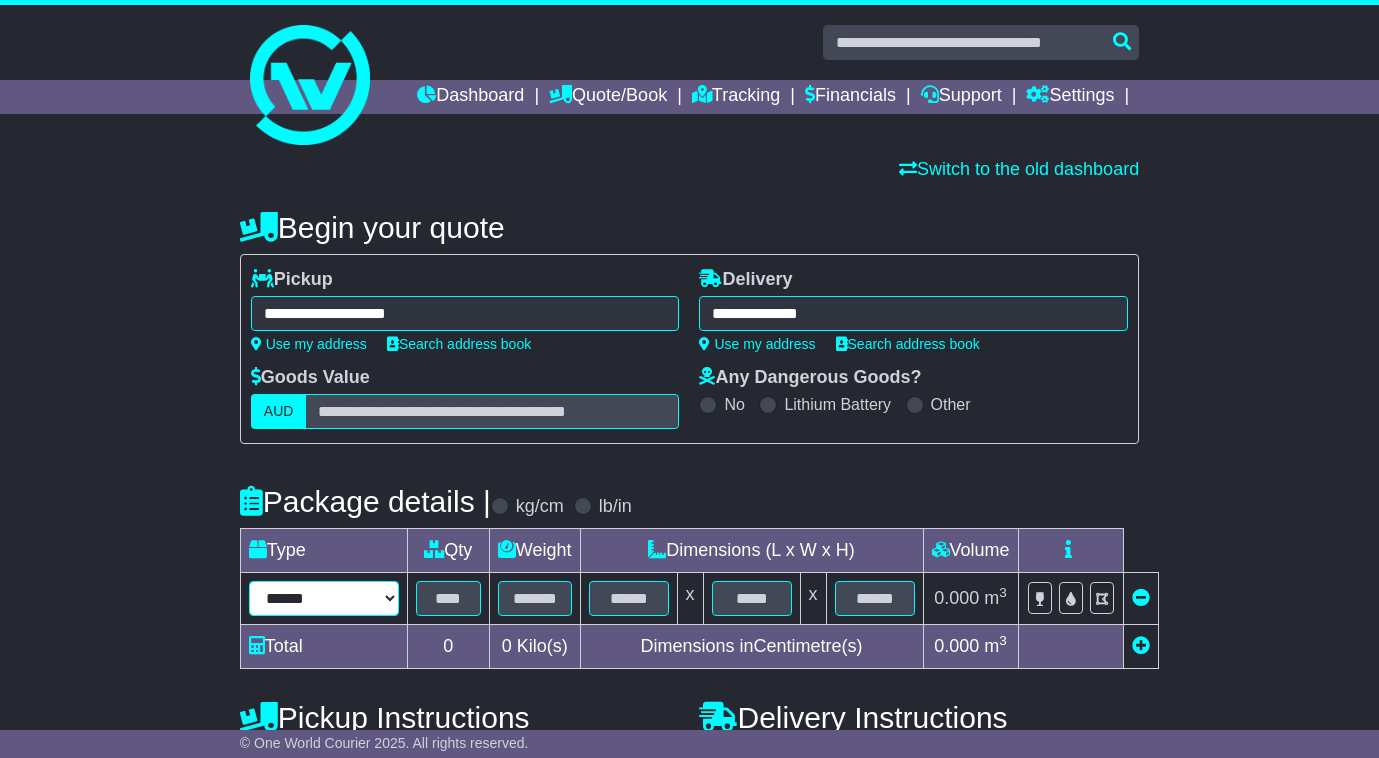 click on "****** ****** *** ******** ***** **** **** ****** *** *******" at bounding box center (324, 598) 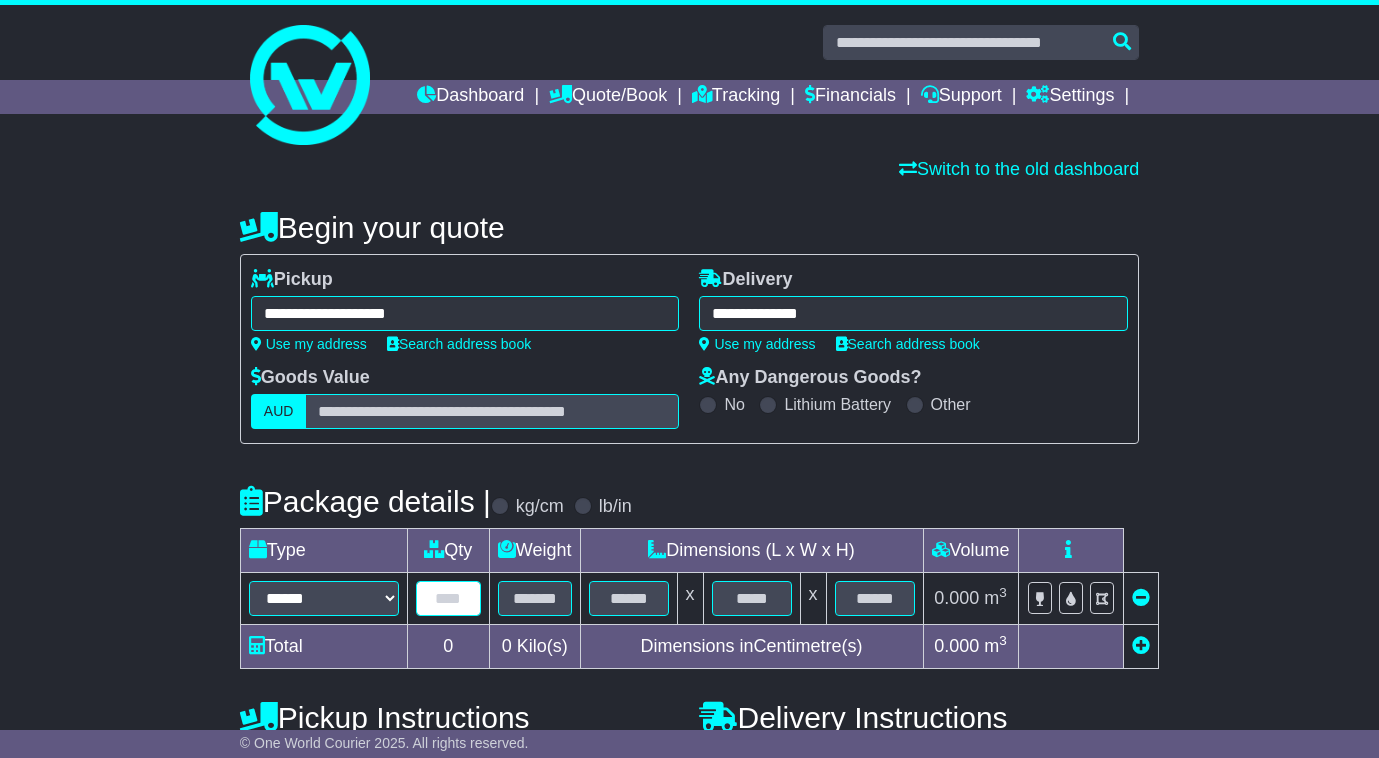 click at bounding box center [448, 598] 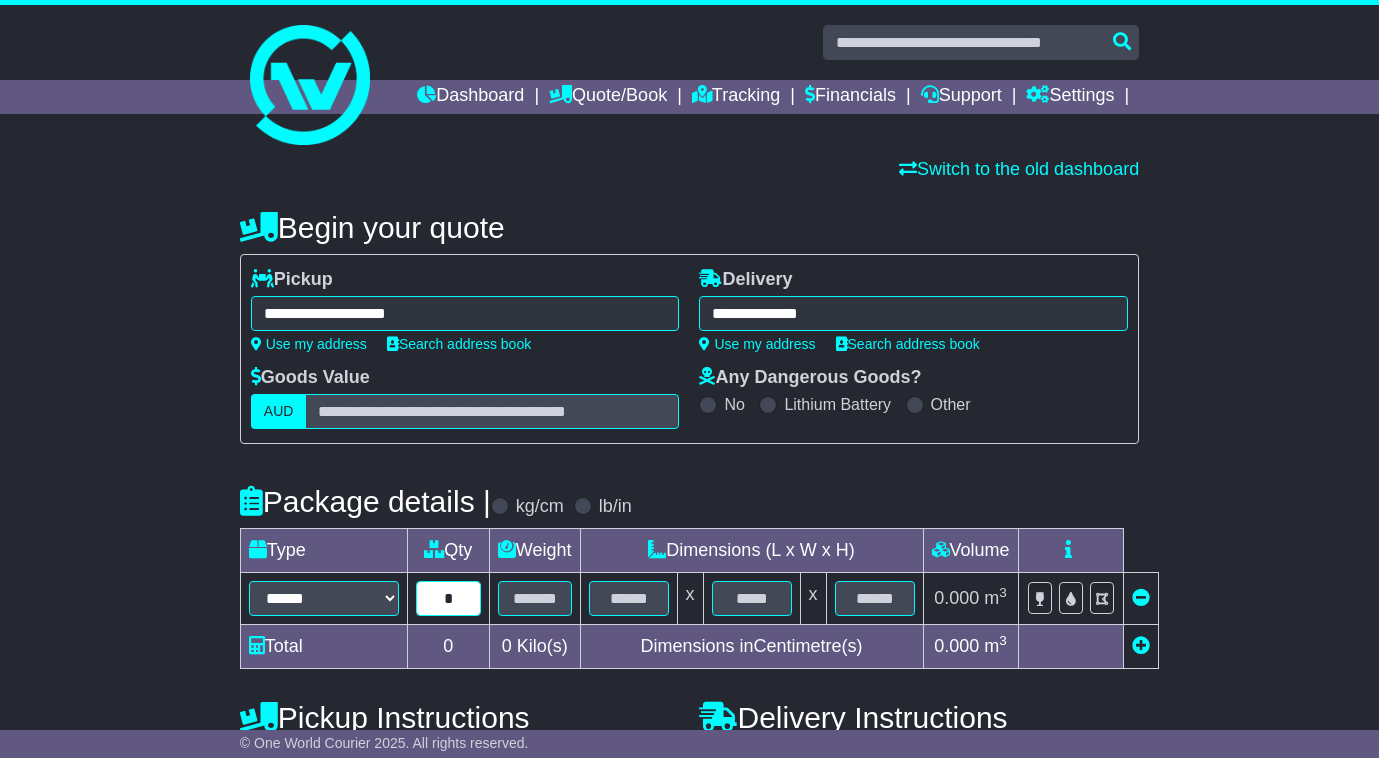 type on "*" 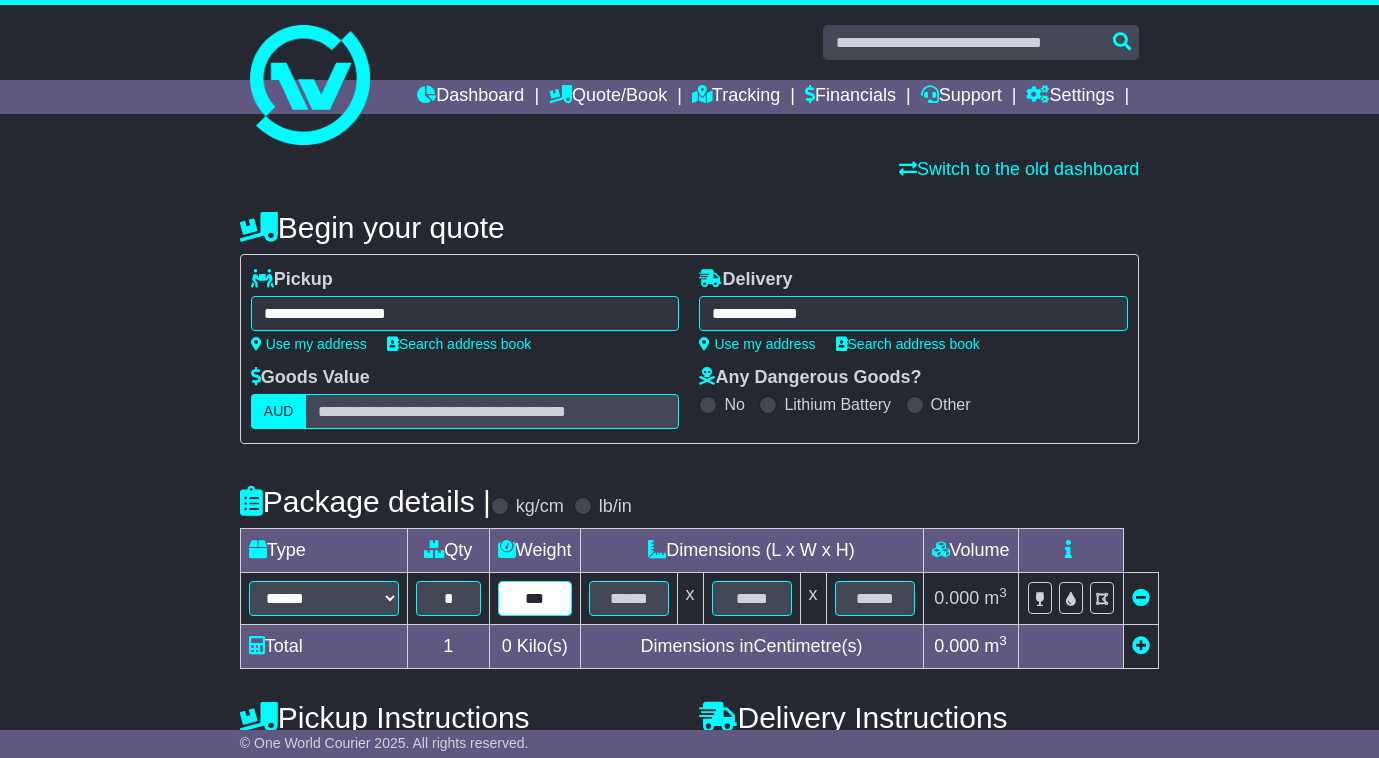 type on "***" 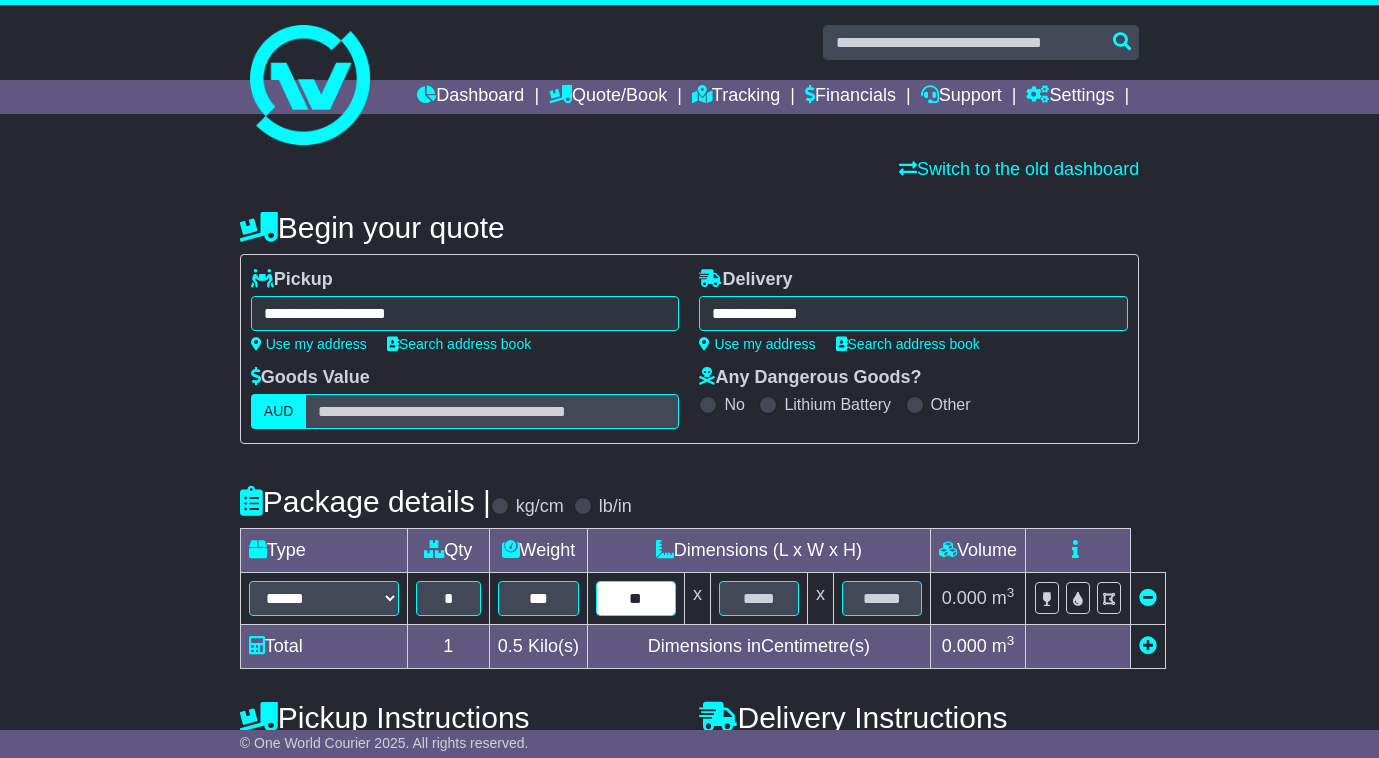 type on "**" 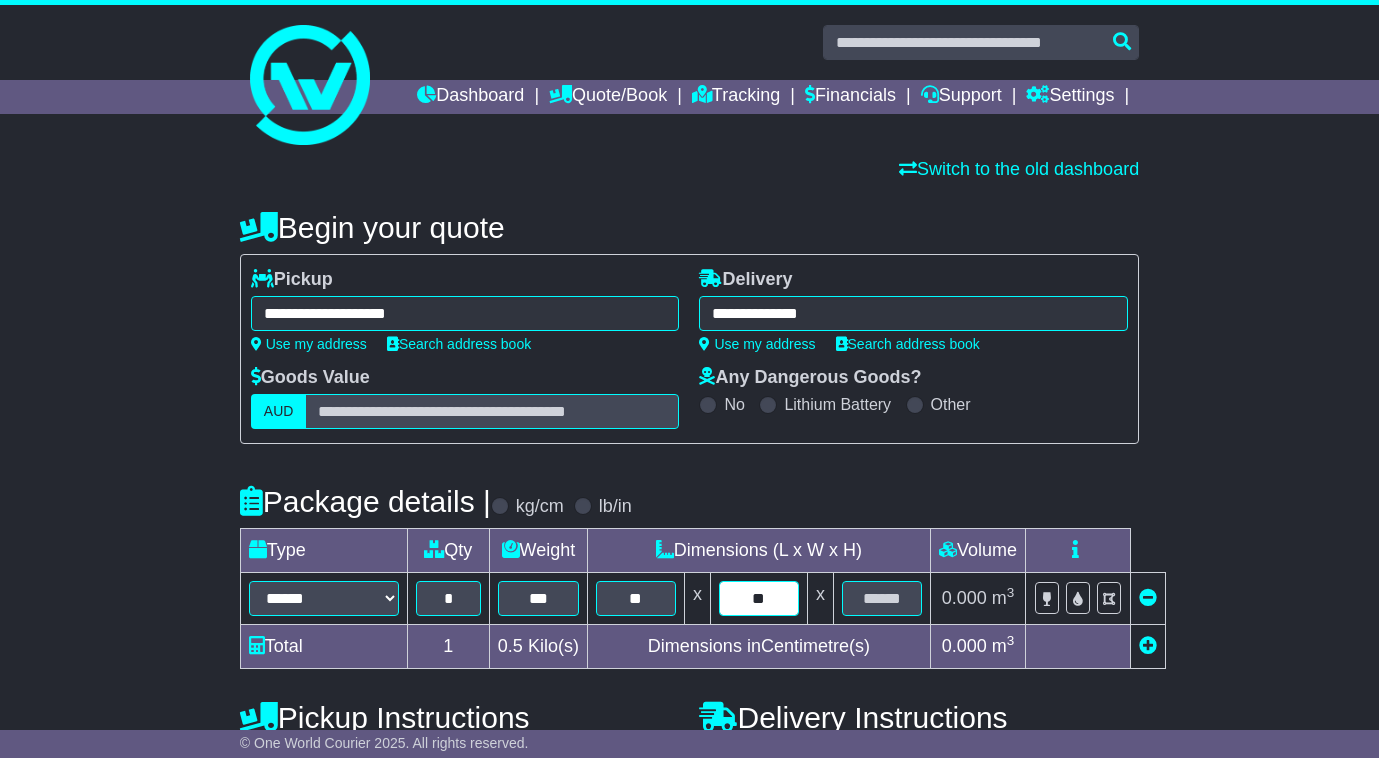 type on "**" 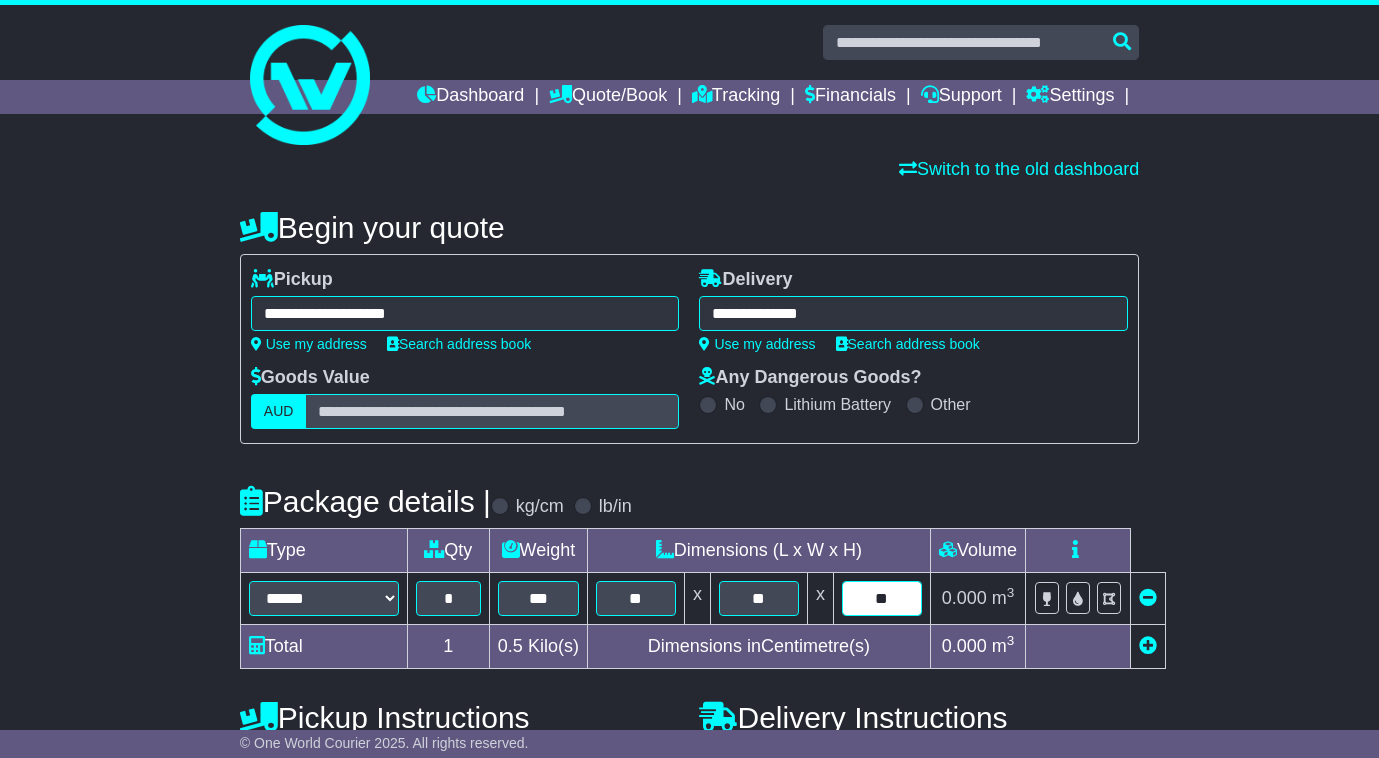 type on "**" 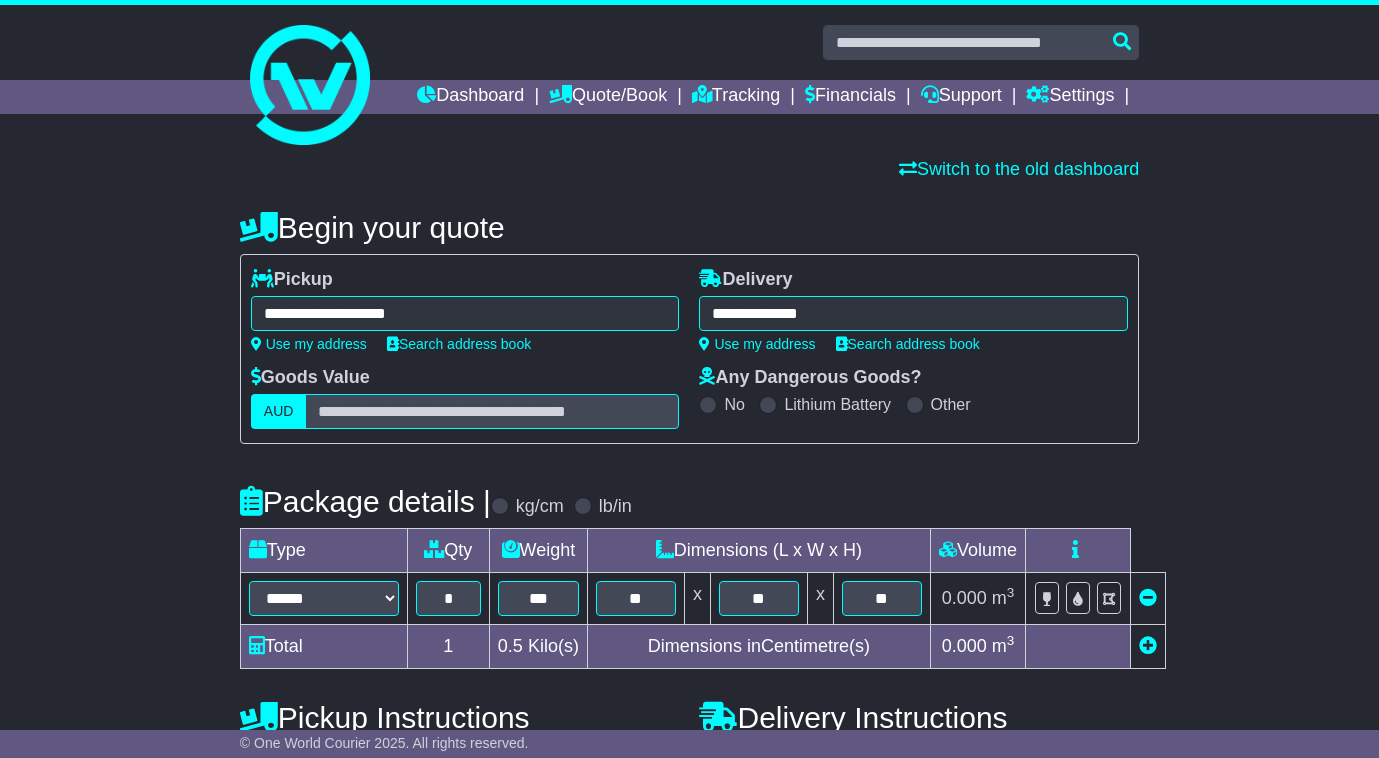 type 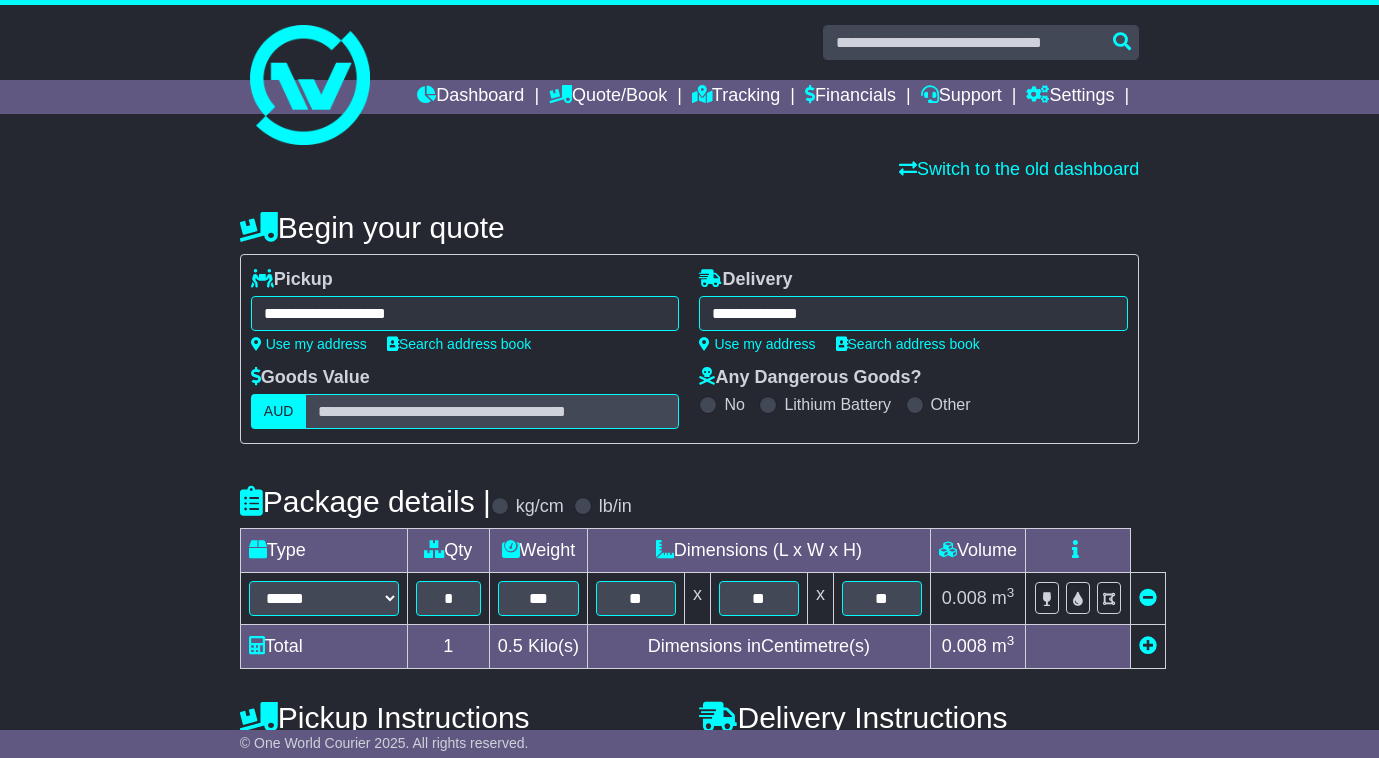 scroll, scrollTop: 333, scrollLeft: 0, axis: vertical 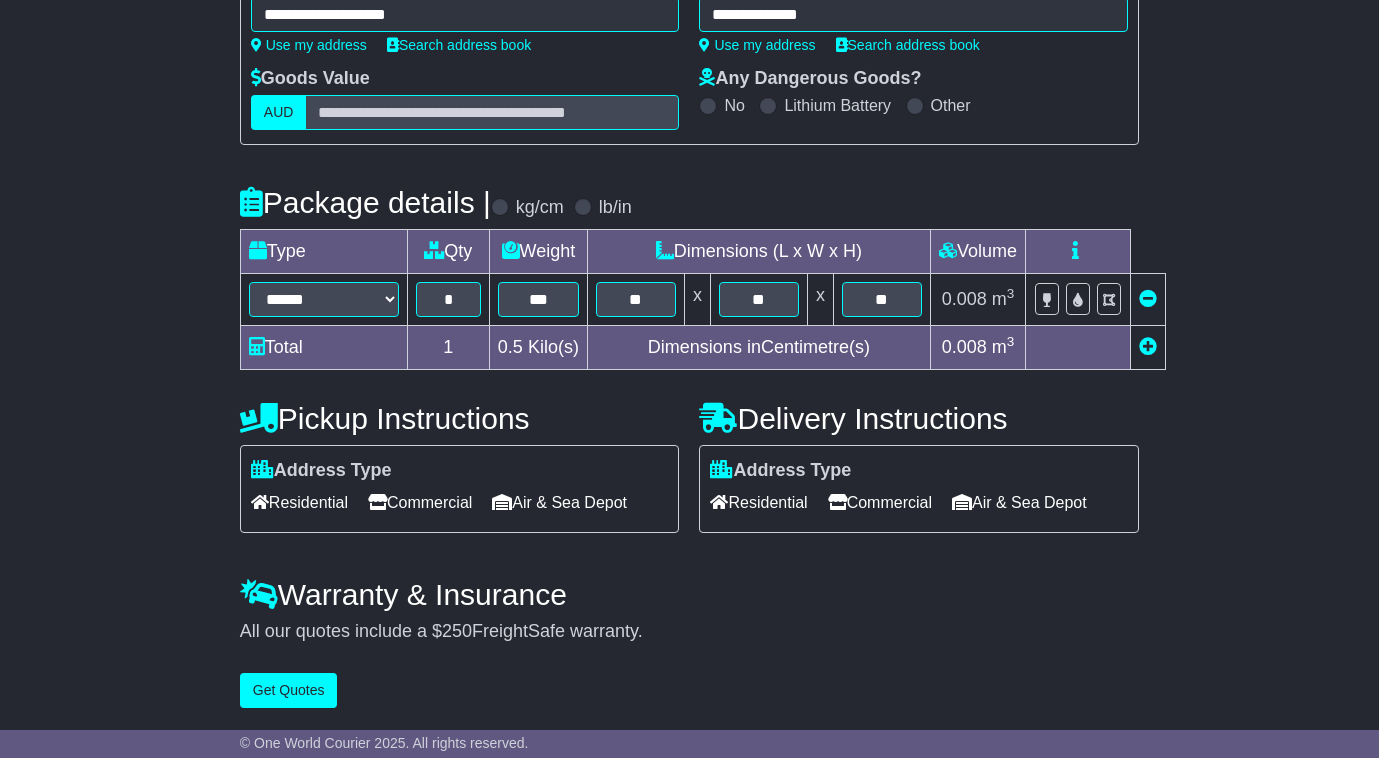 click on "Commercial" at bounding box center [880, 502] 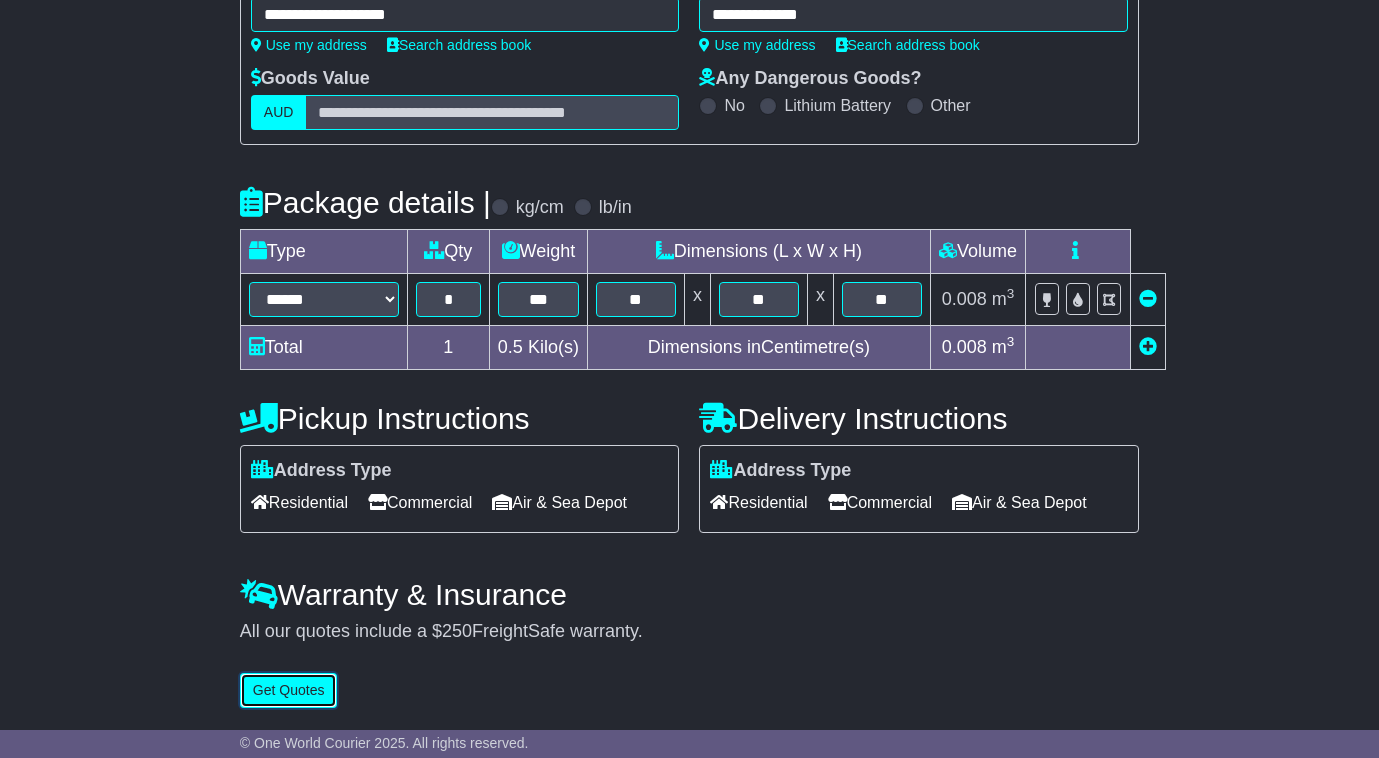 click on "Get Quotes" at bounding box center [289, 690] 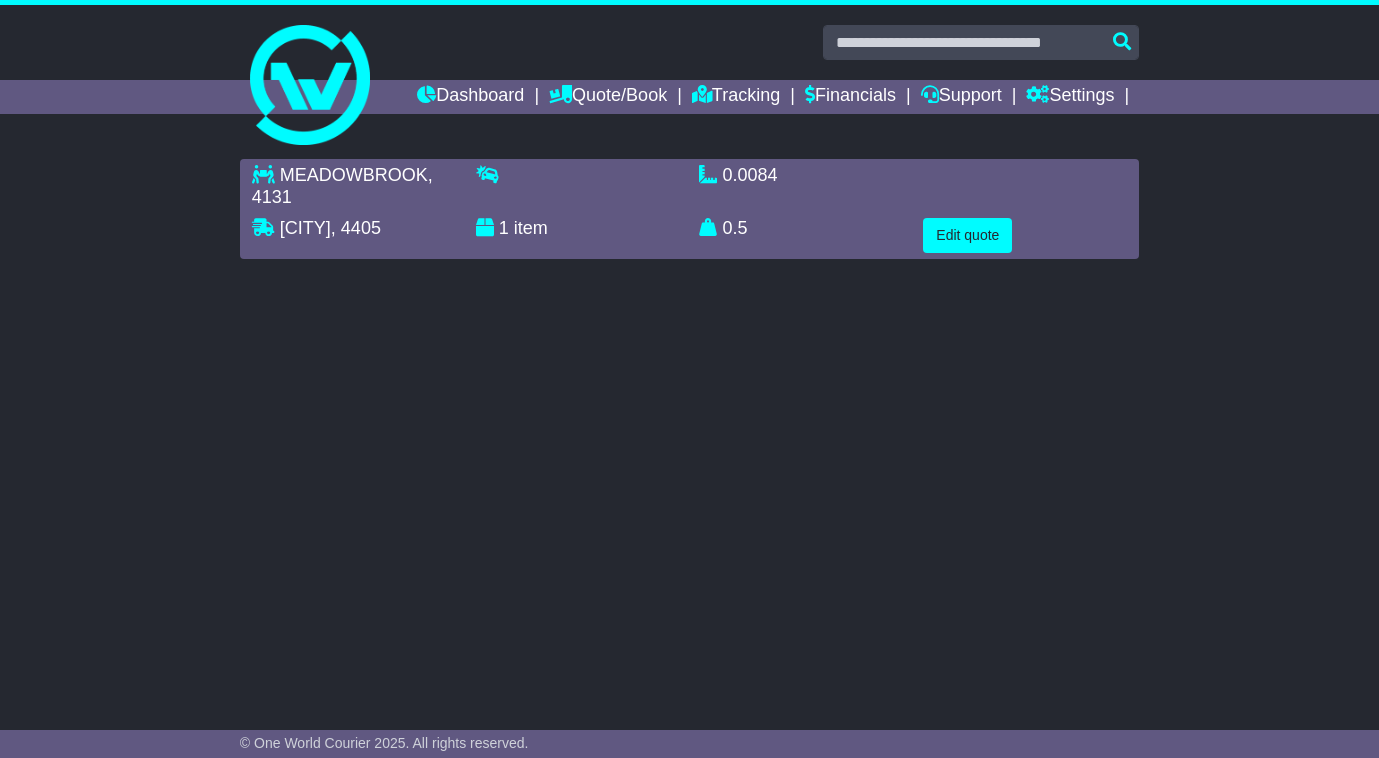 scroll, scrollTop: 0, scrollLeft: 0, axis: both 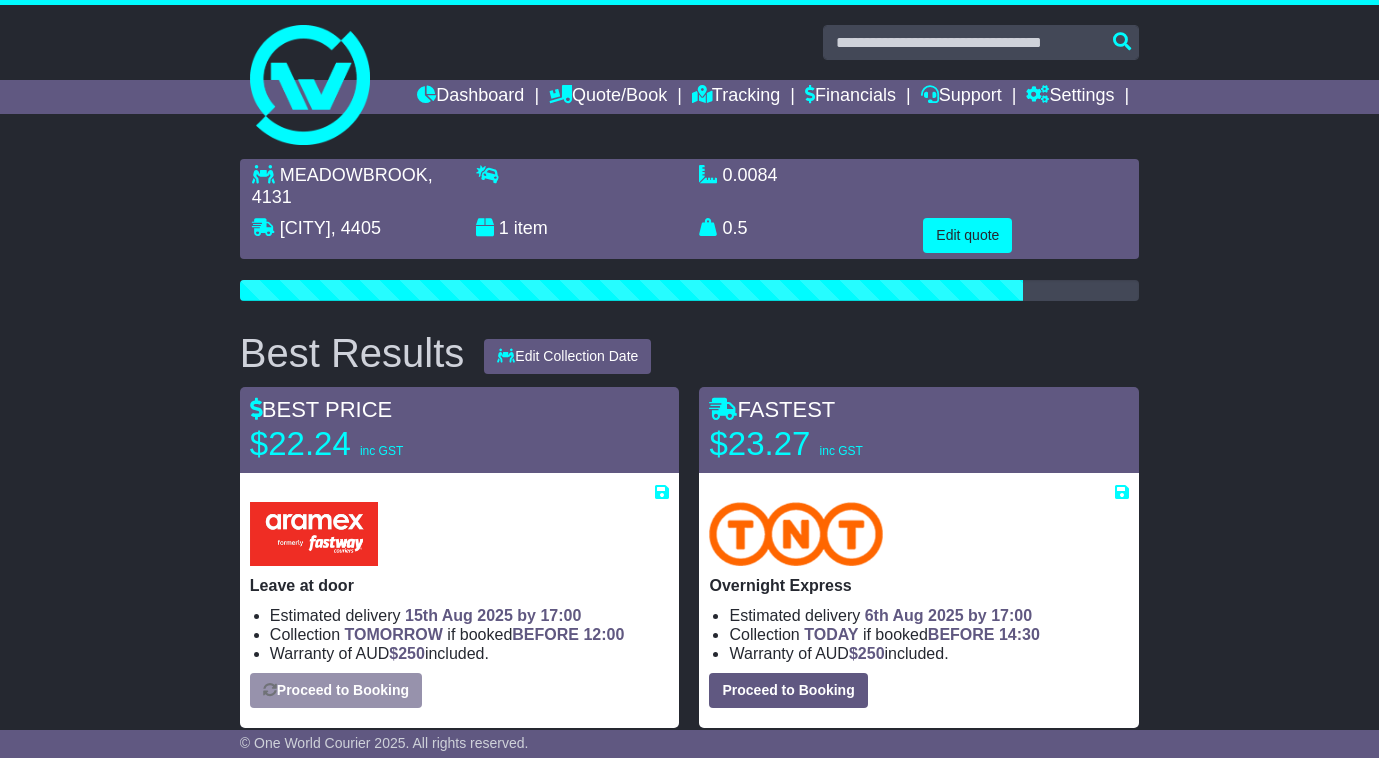 click on "[CITY] , [POSTAL_CODE]
[CITY] , [POSTAL_CODE]
1   item
0.0084
m 3
in 3
0.5" at bounding box center [689, 1354] 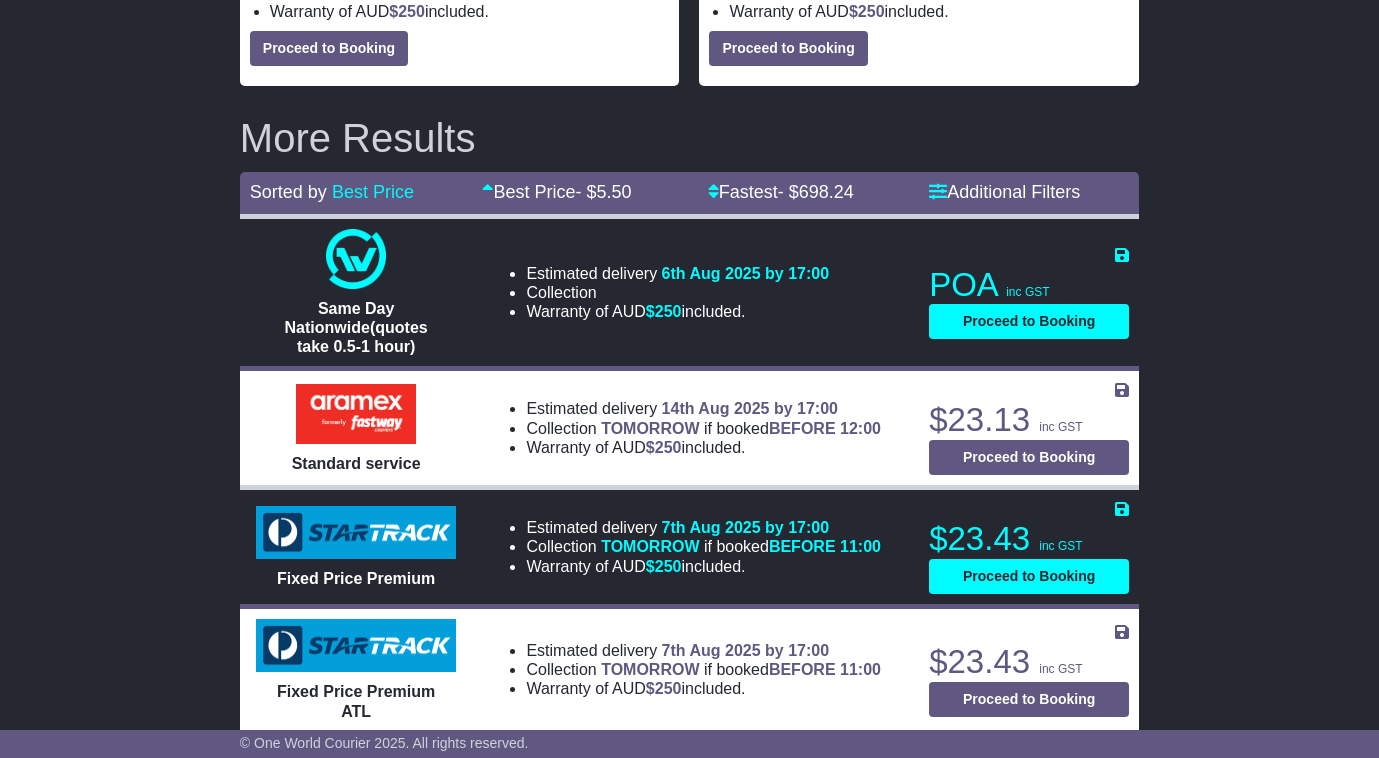 scroll, scrollTop: 700, scrollLeft: 0, axis: vertical 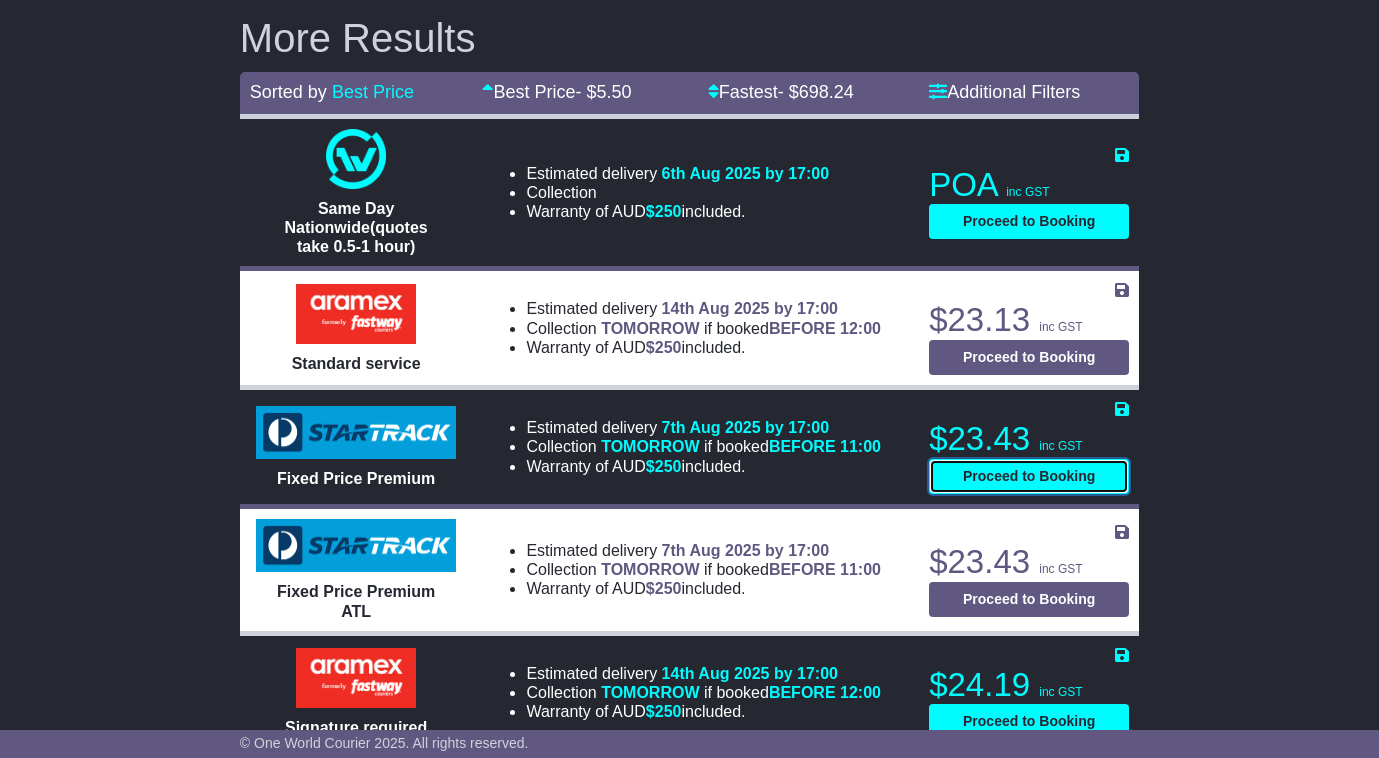 click on "Proceed to Booking" at bounding box center (1029, 476) 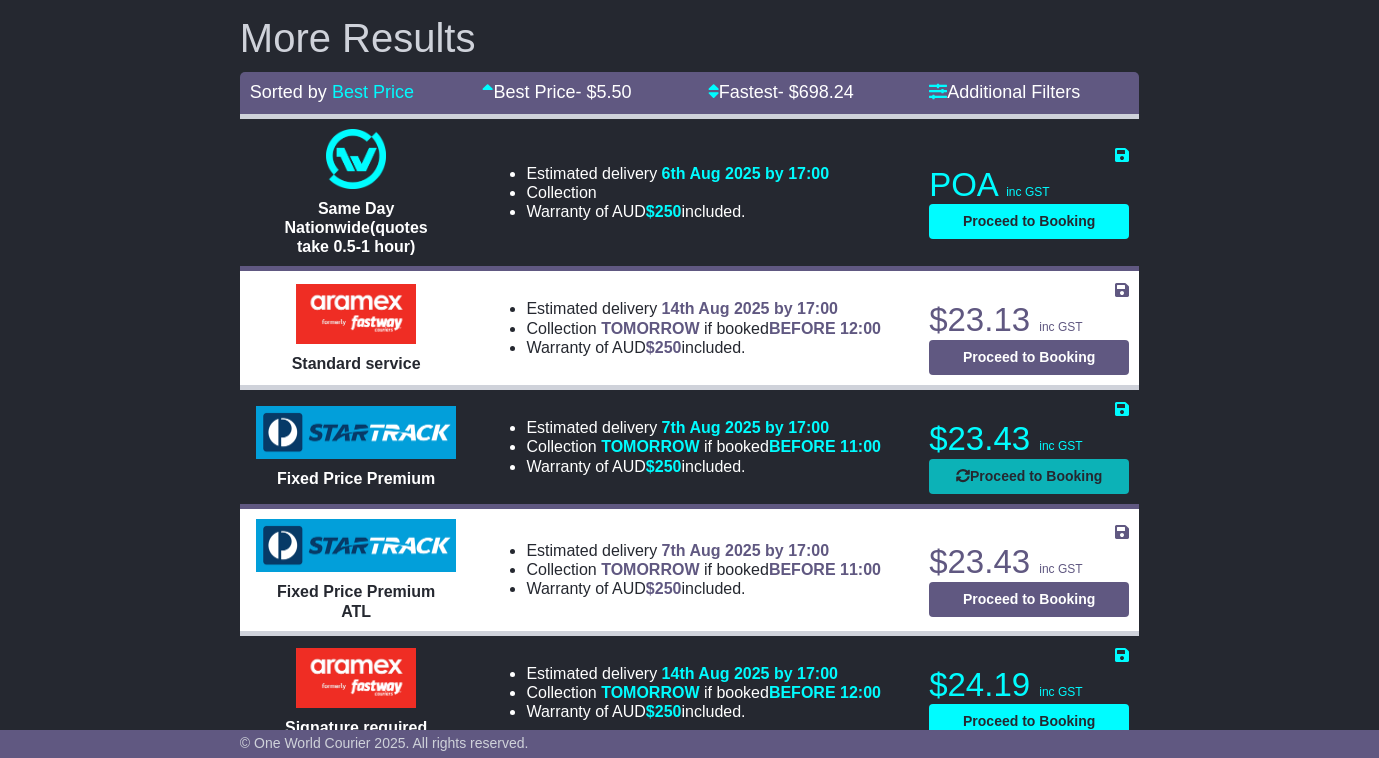 select on "****" 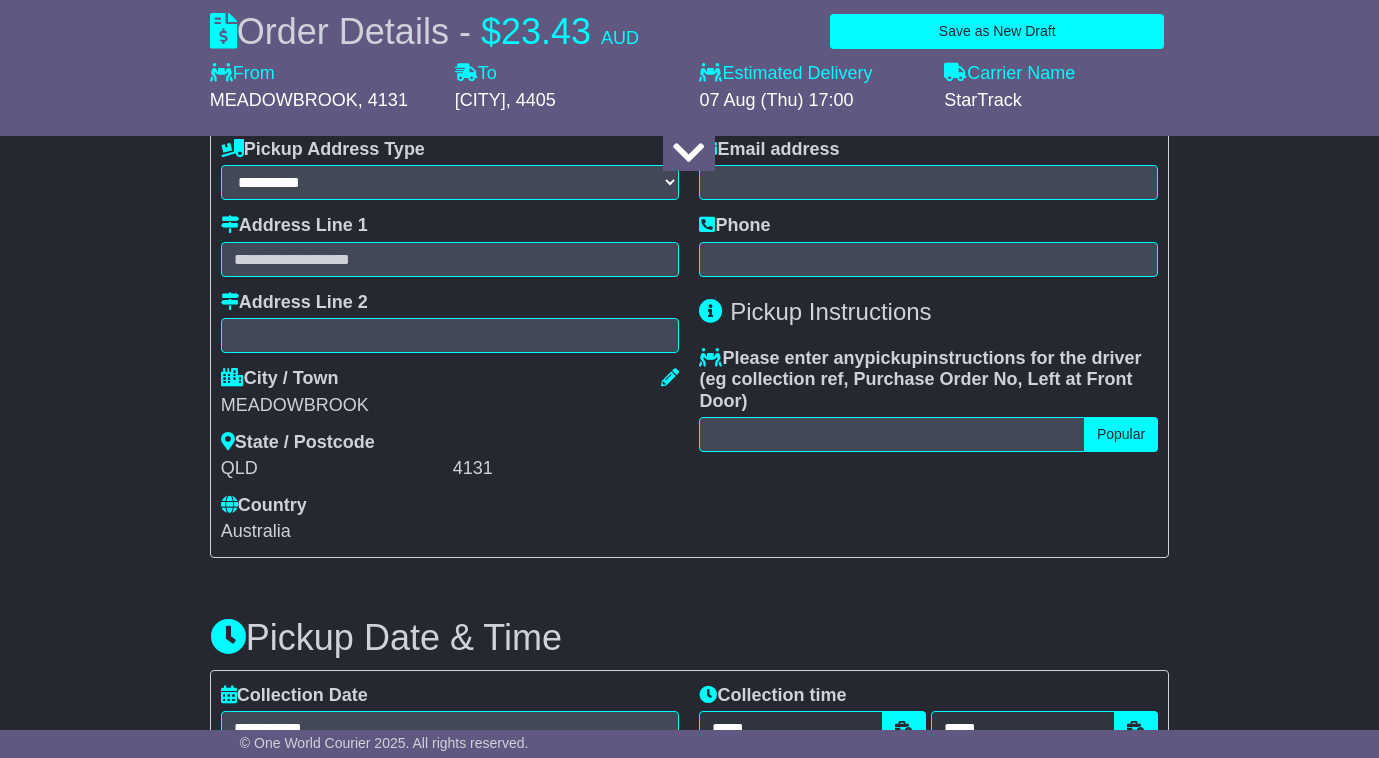 scroll, scrollTop: 200, scrollLeft: 0, axis: vertical 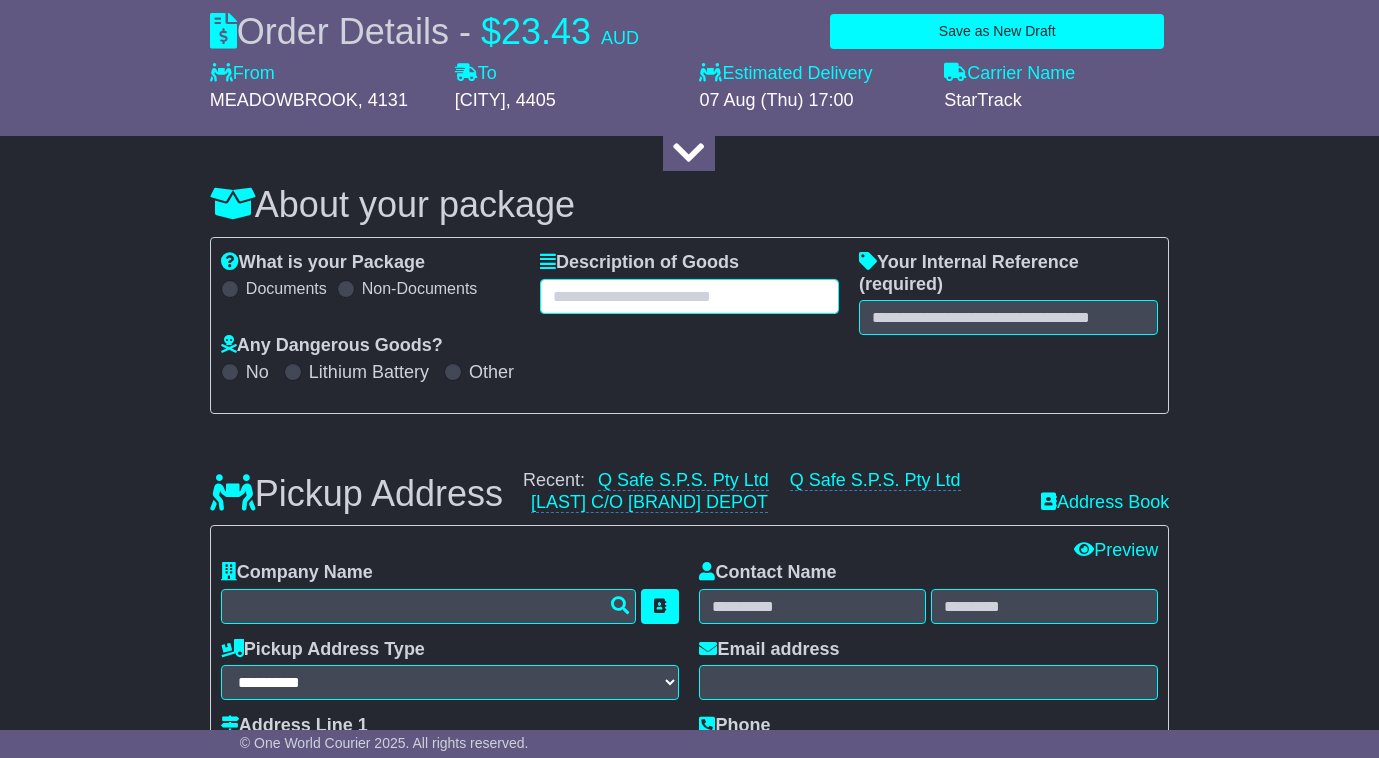 click at bounding box center (689, 296) 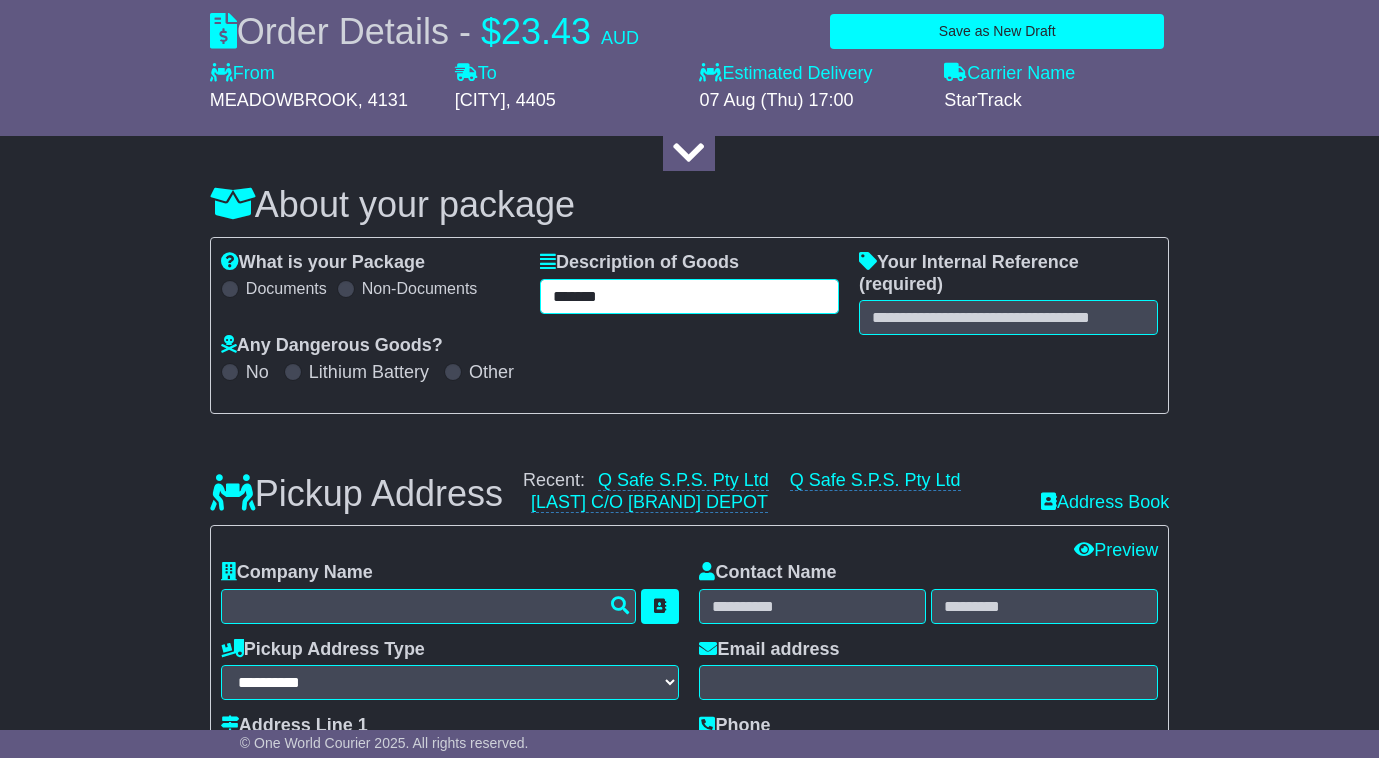 type on "*******" 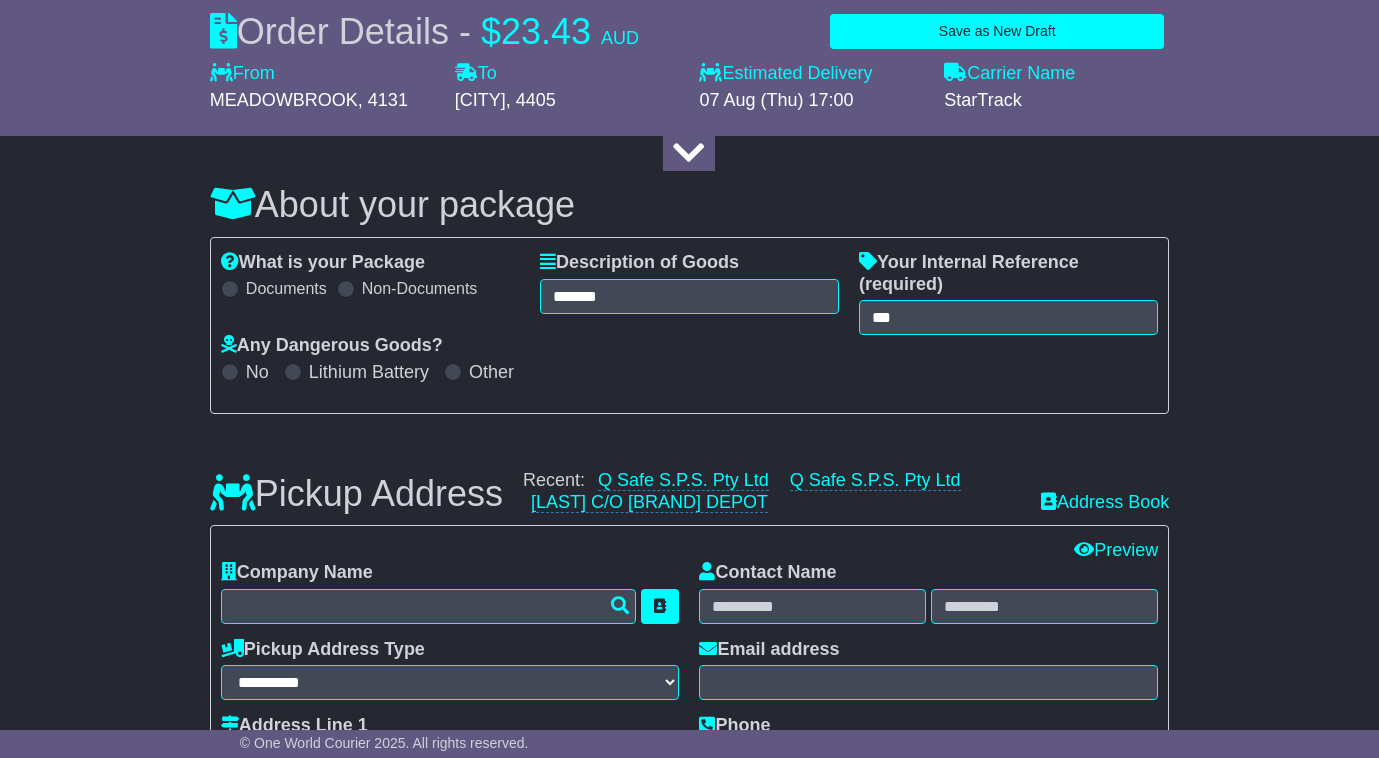 click on "About your package
What is your Package
Documents
Non-Documents
What are the Incoterms?
***
***
***
***
***
***
Description of Goods
*******
Attention: dangerous goods are not allowed by service.
Your Internal Reference (required)
***
Any Dangerous Goods?
No  Other" at bounding box center [689, 1536] 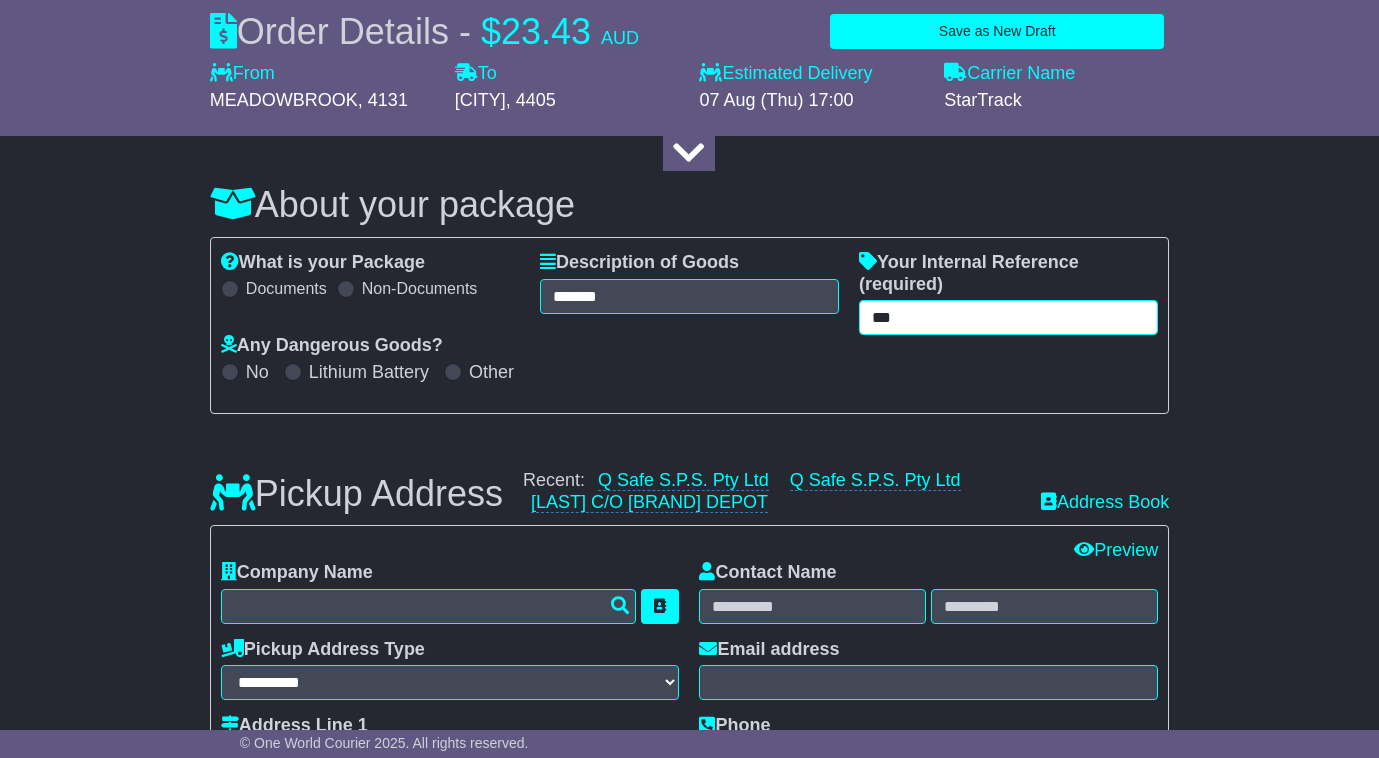 click on "***" at bounding box center [1008, 317] 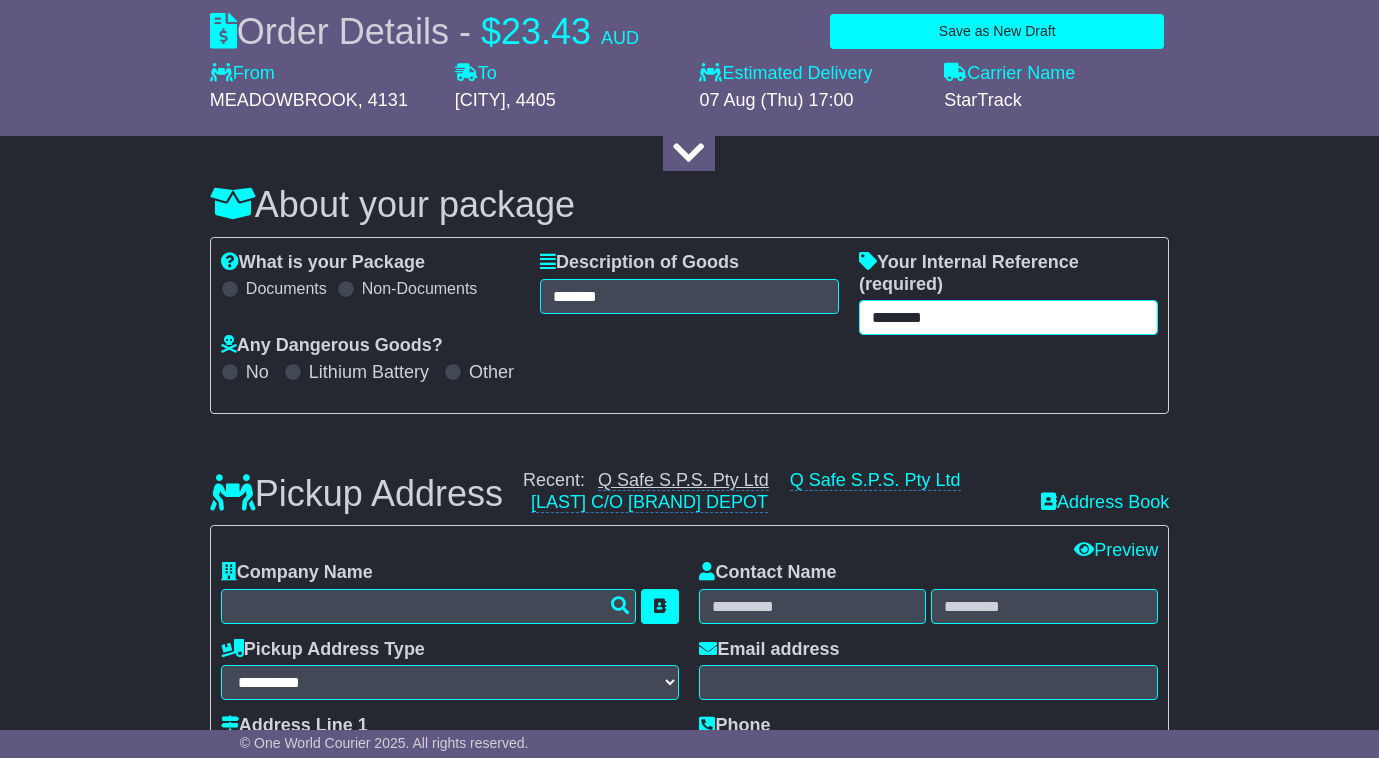 type on "********" 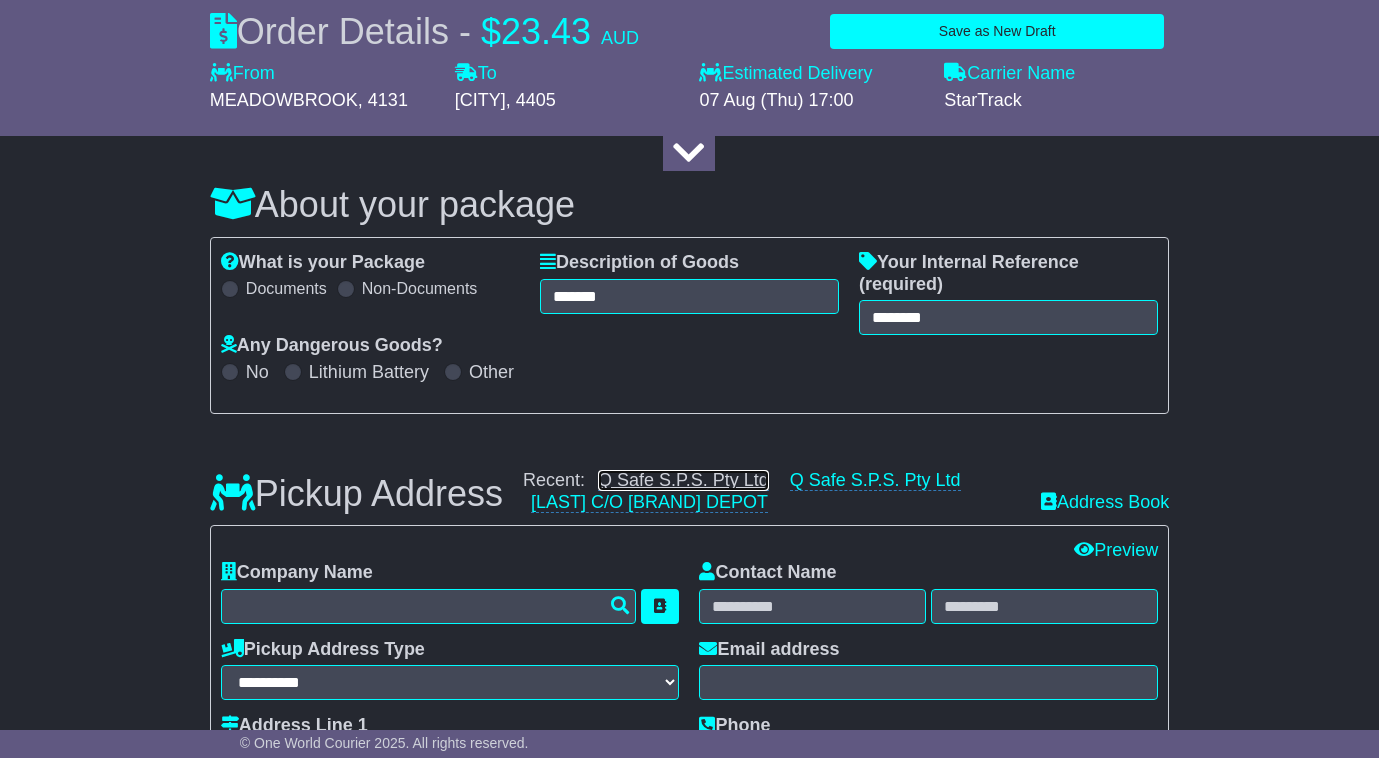 click on "Q Safe S.P.S. Pty Ltd" at bounding box center (683, 480) 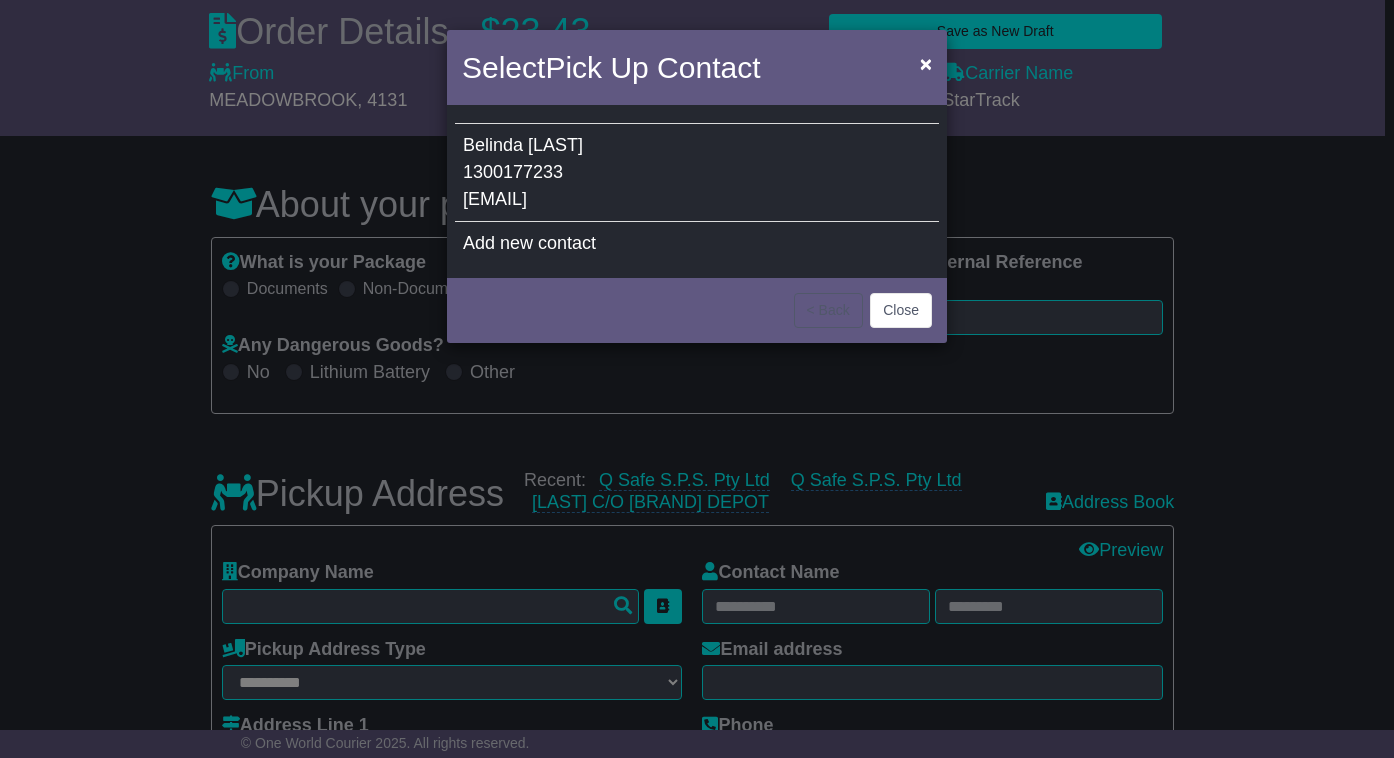 click on "[EMAIL]" at bounding box center (495, 199) 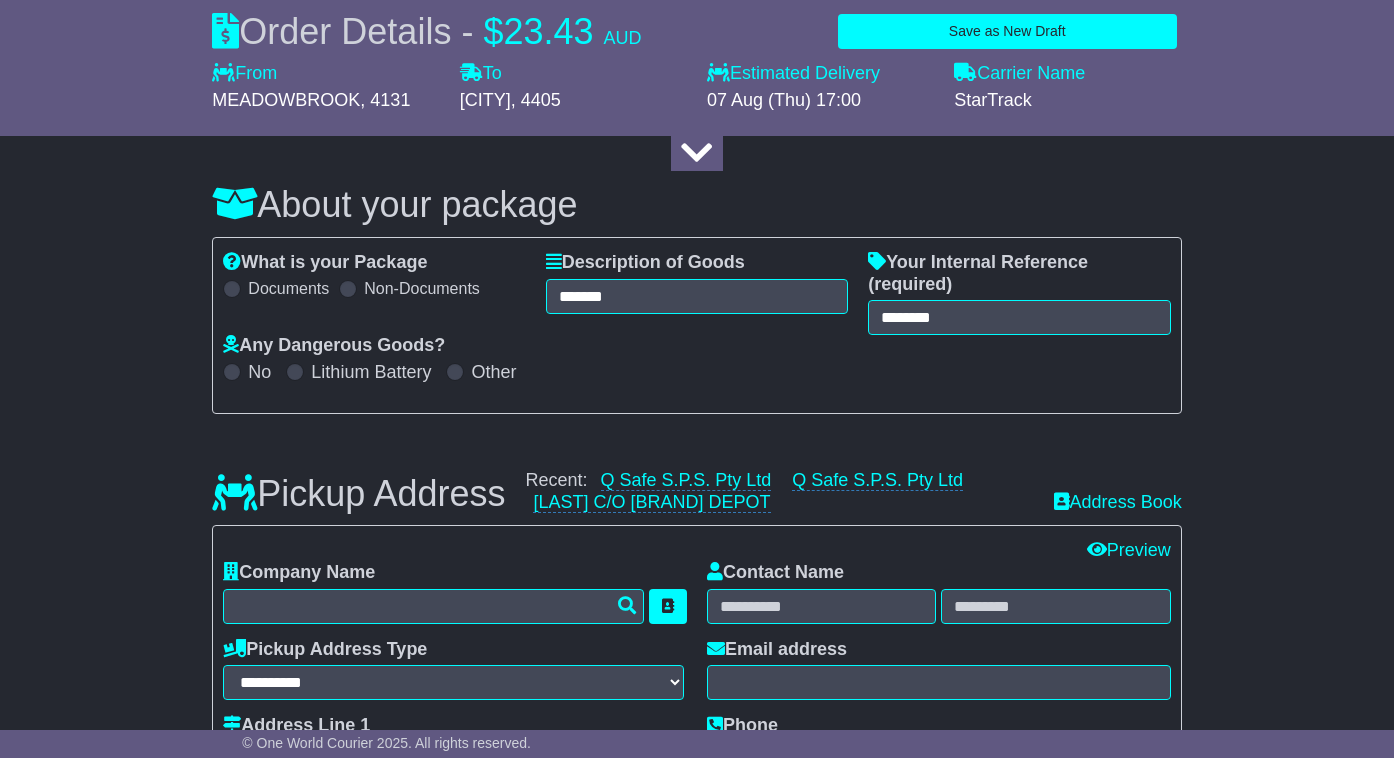 type on "**********" 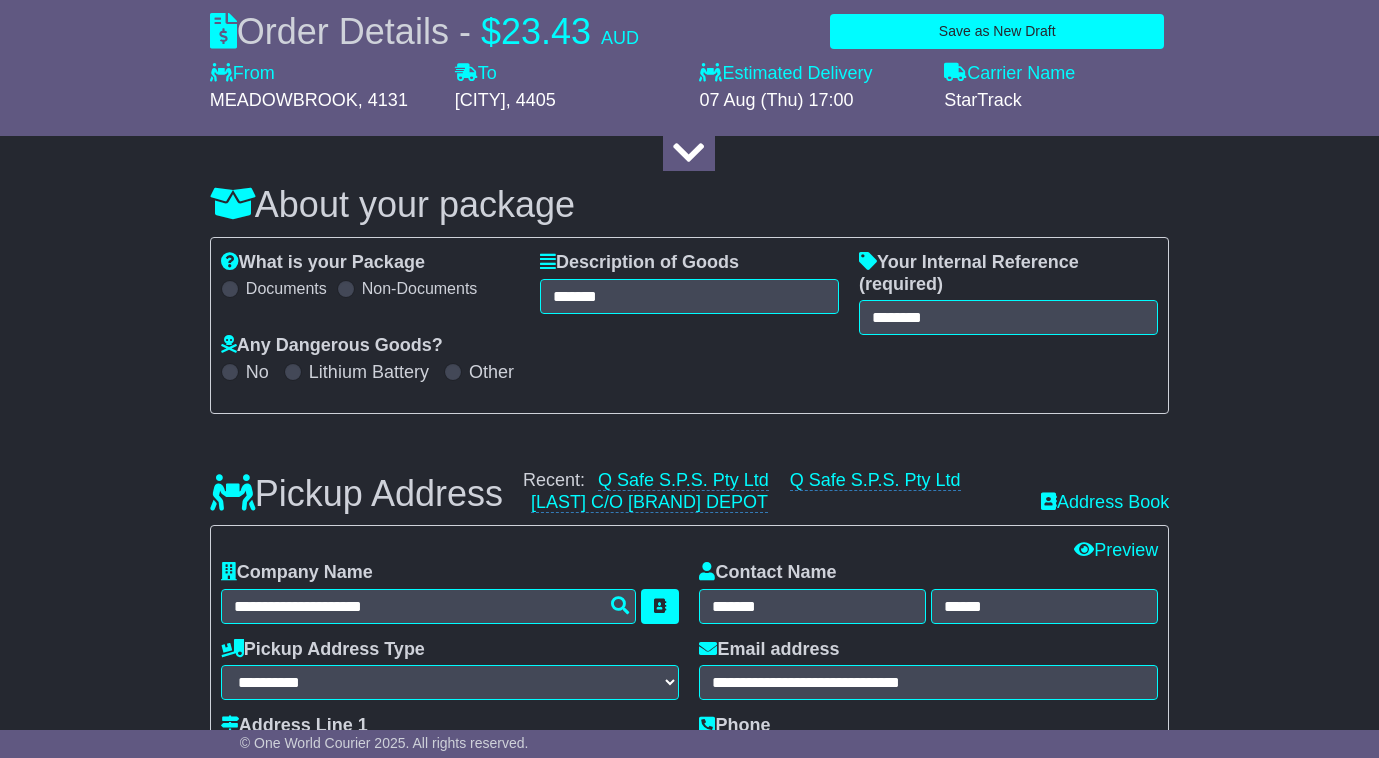 click on "About your package
What is your Package
Documents
Non-Documents
What are the Incoterms?
***
***
***
***
***
***
Description of Goods
*******
Attention: dangerous goods are not allowed by service.
Your Internal Reference (required)
********
Any Dangerous Goods?
No" at bounding box center [689, 1536] 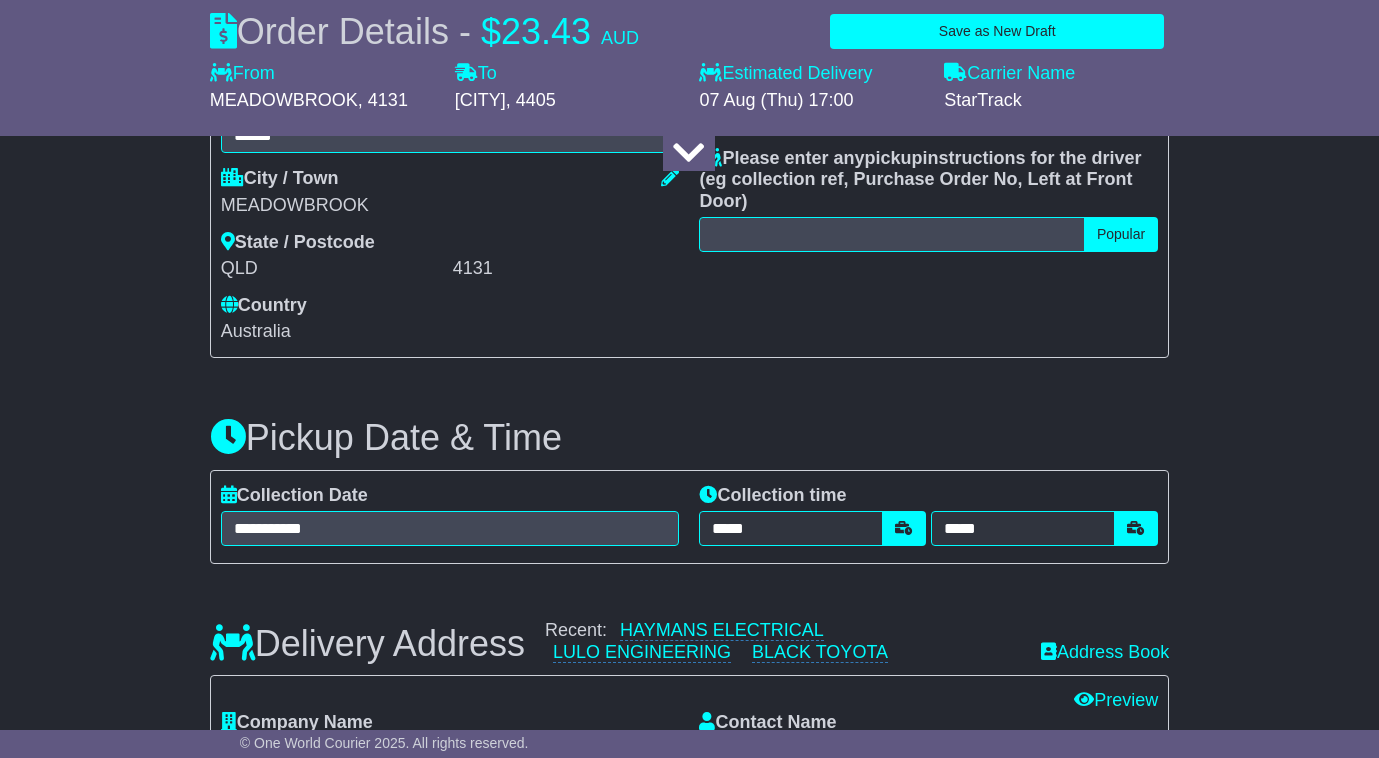 scroll, scrollTop: 1000, scrollLeft: 0, axis: vertical 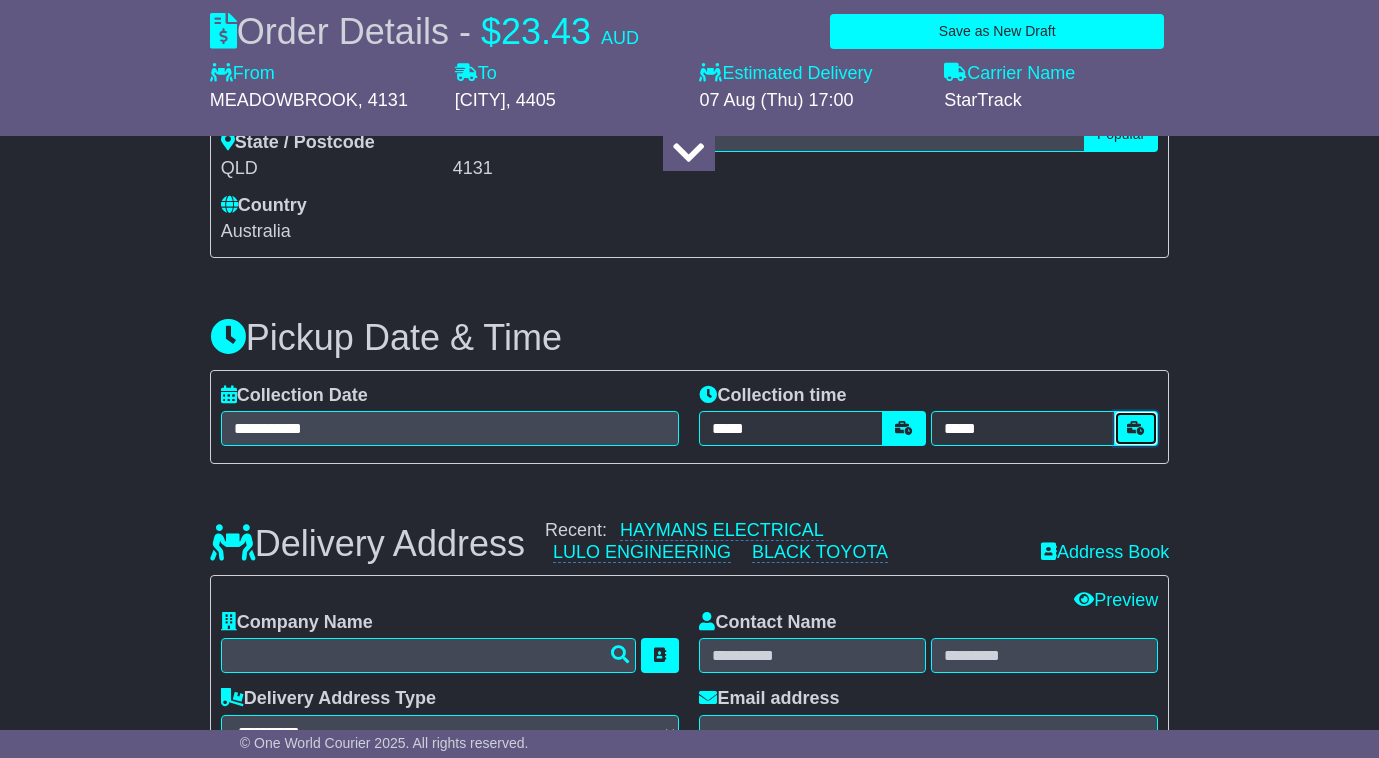 click at bounding box center [1136, 428] 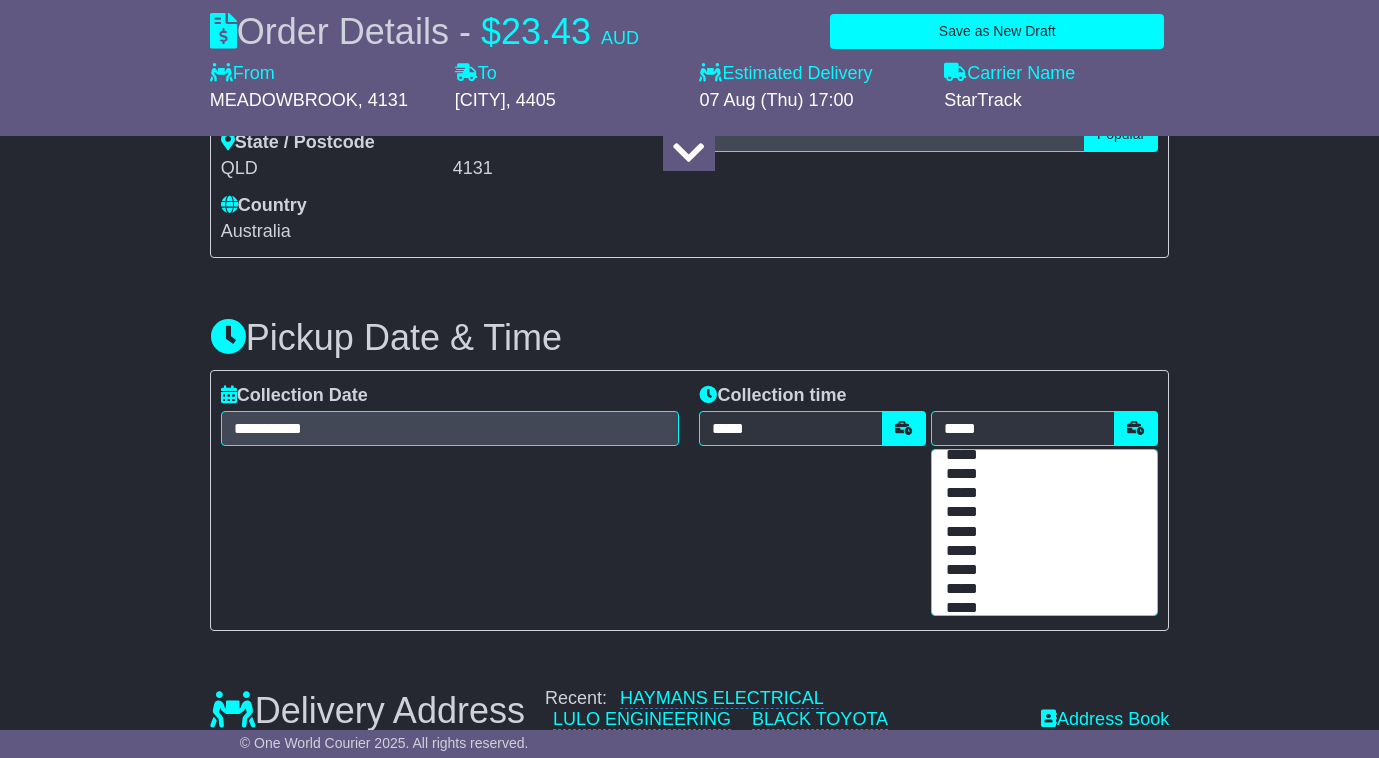scroll, scrollTop: 289, scrollLeft: 0, axis: vertical 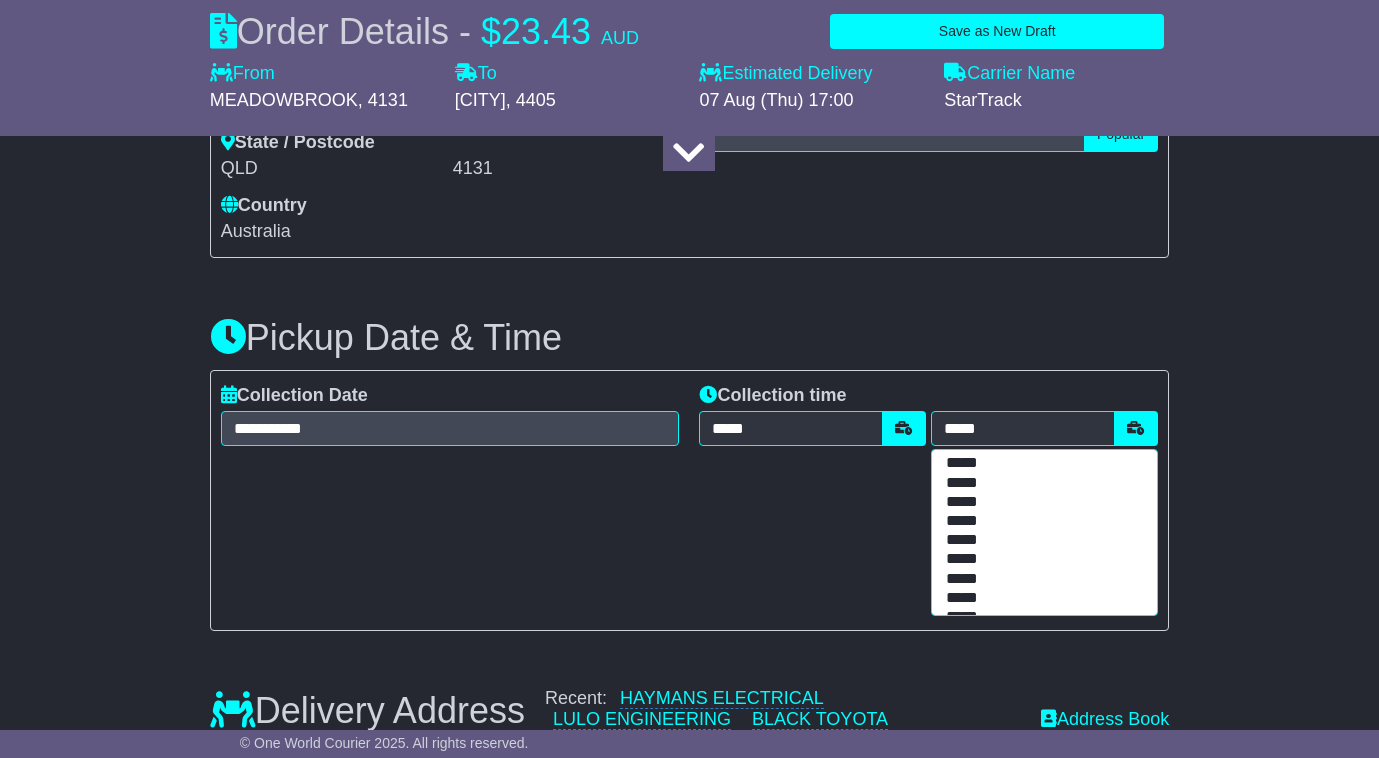 click on "***** ***** ***** ***** ***** ***** ***** ***** ***** ***** ***** ***** ***** ***** ***** ***** ***** ***** ***** ***** ***** ***** ***** ***** ***** ***** ***** ***** ***** ***** ***** ***** ***** ***** ***** ***** ***** ***** ***** ***** ***** ***** ***** ***** ***** ***** ***** ***** ***** ***** ***** ***** ***** ***** ***** ***** ***** ***** ***** *****" at bounding box center [1044, 533] 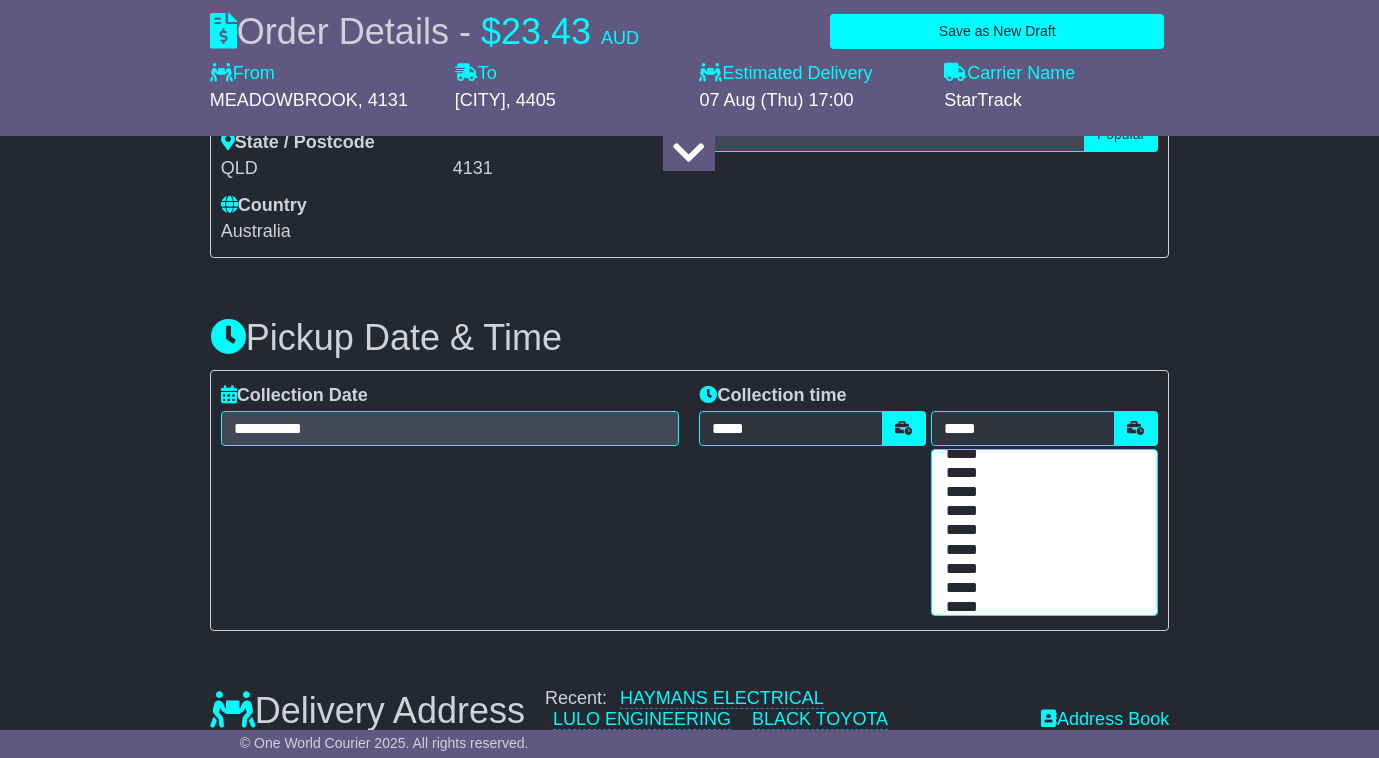 click on "*****" at bounding box center [1040, 607] 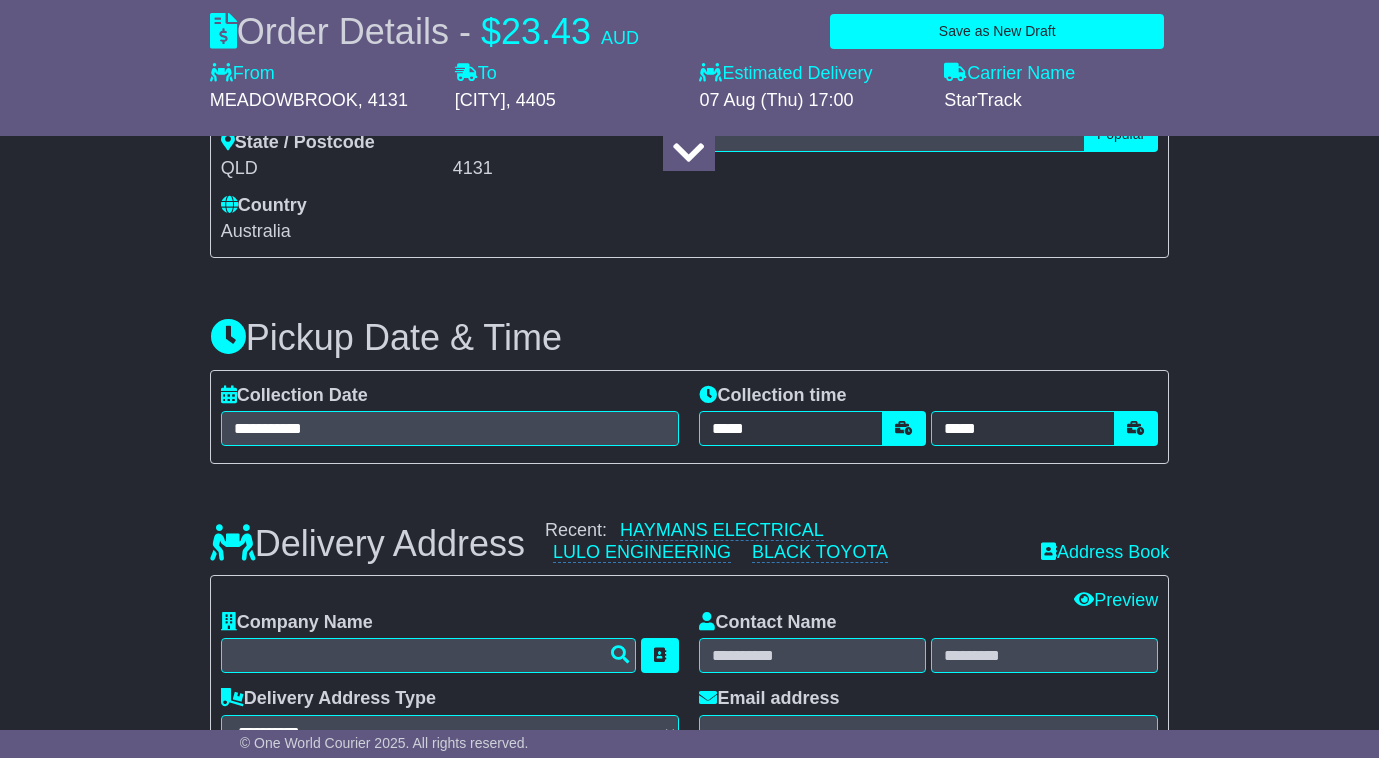 scroll, scrollTop: 0, scrollLeft: 0, axis: both 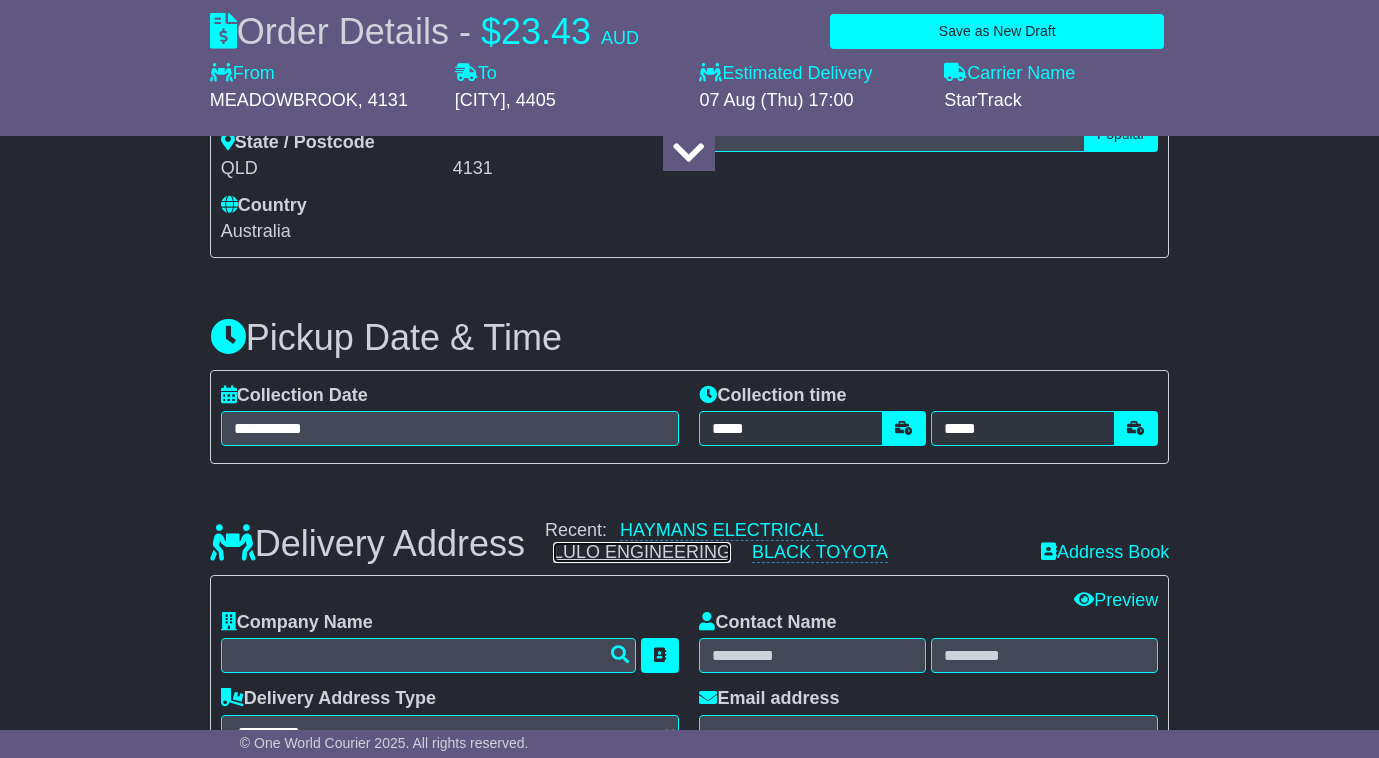 click on "LULO ENGINEERING" at bounding box center (642, 552) 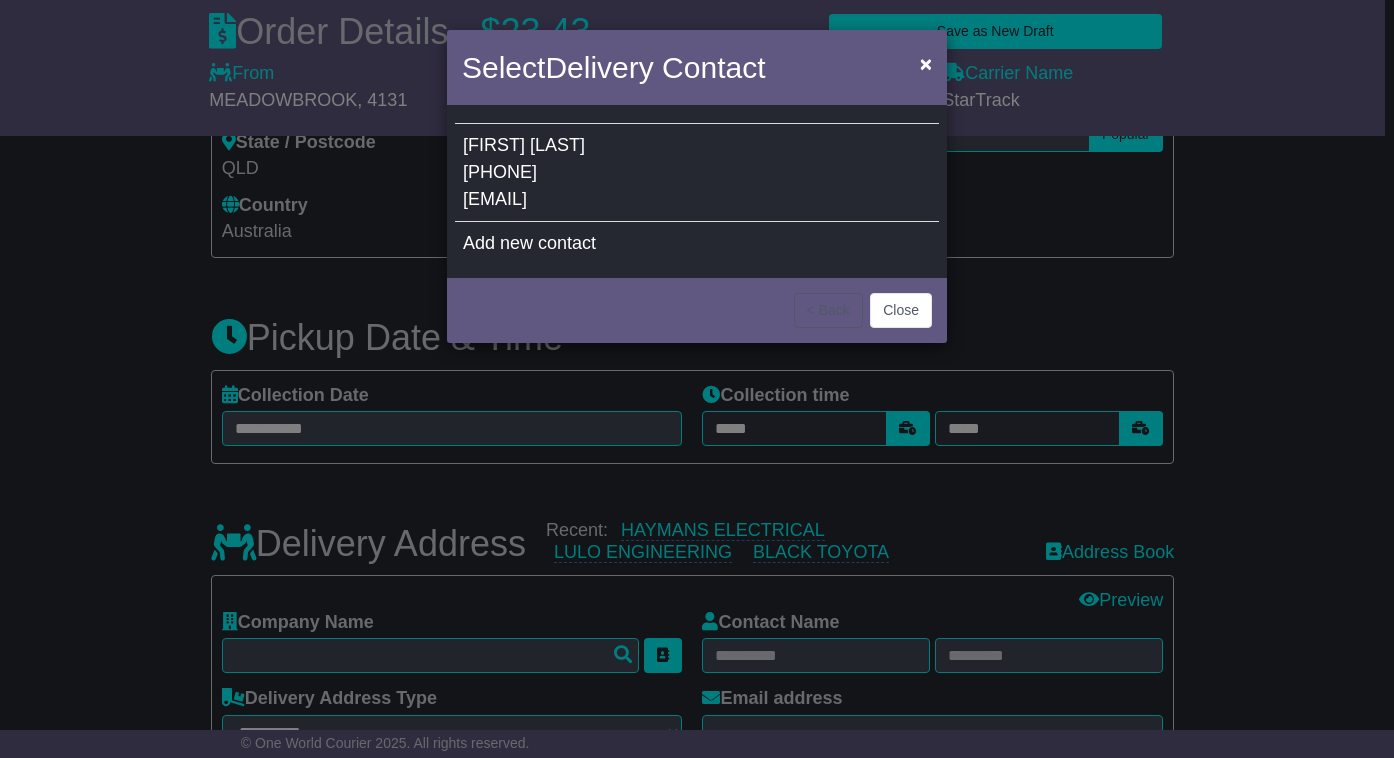 click on "[FIRST] [LAST]
[PHONE]
[EMAIL]" at bounding box center [697, 173] 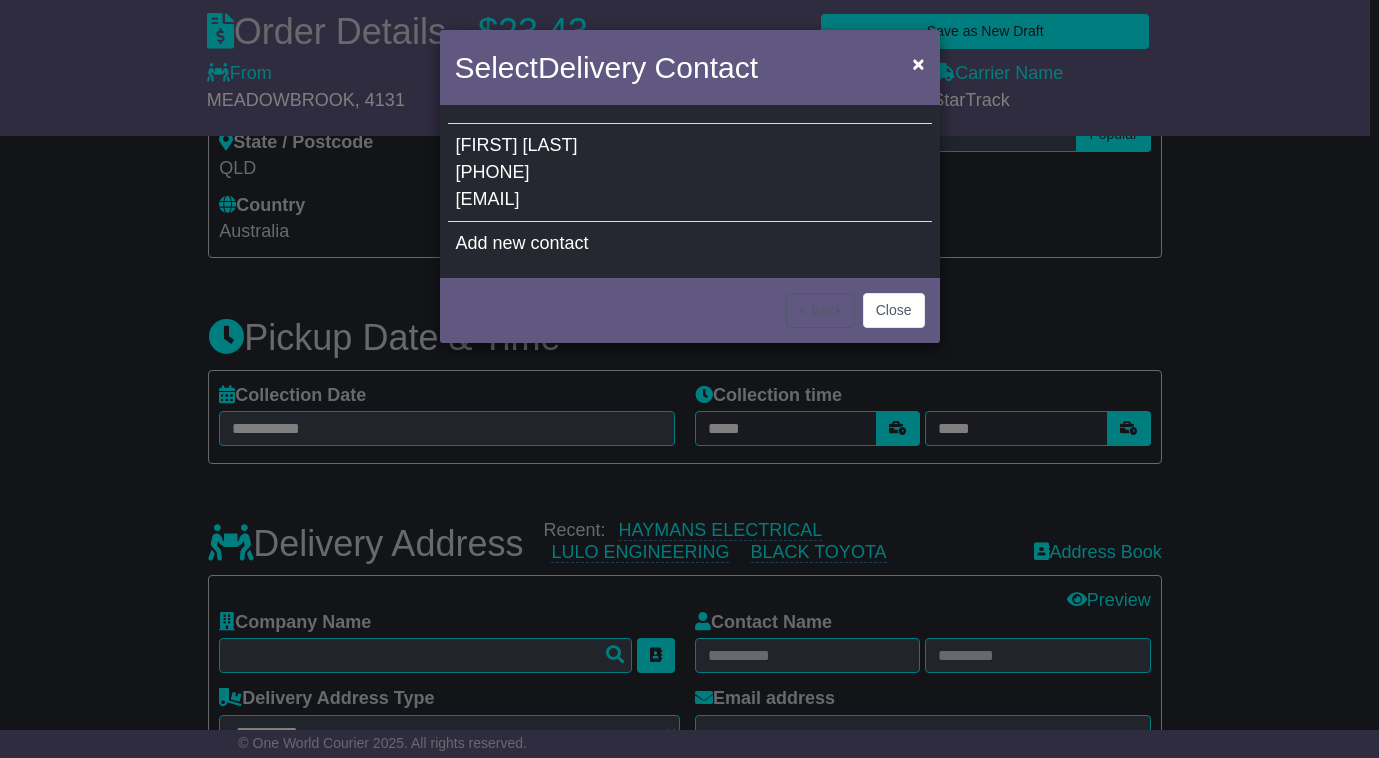type on "**********" 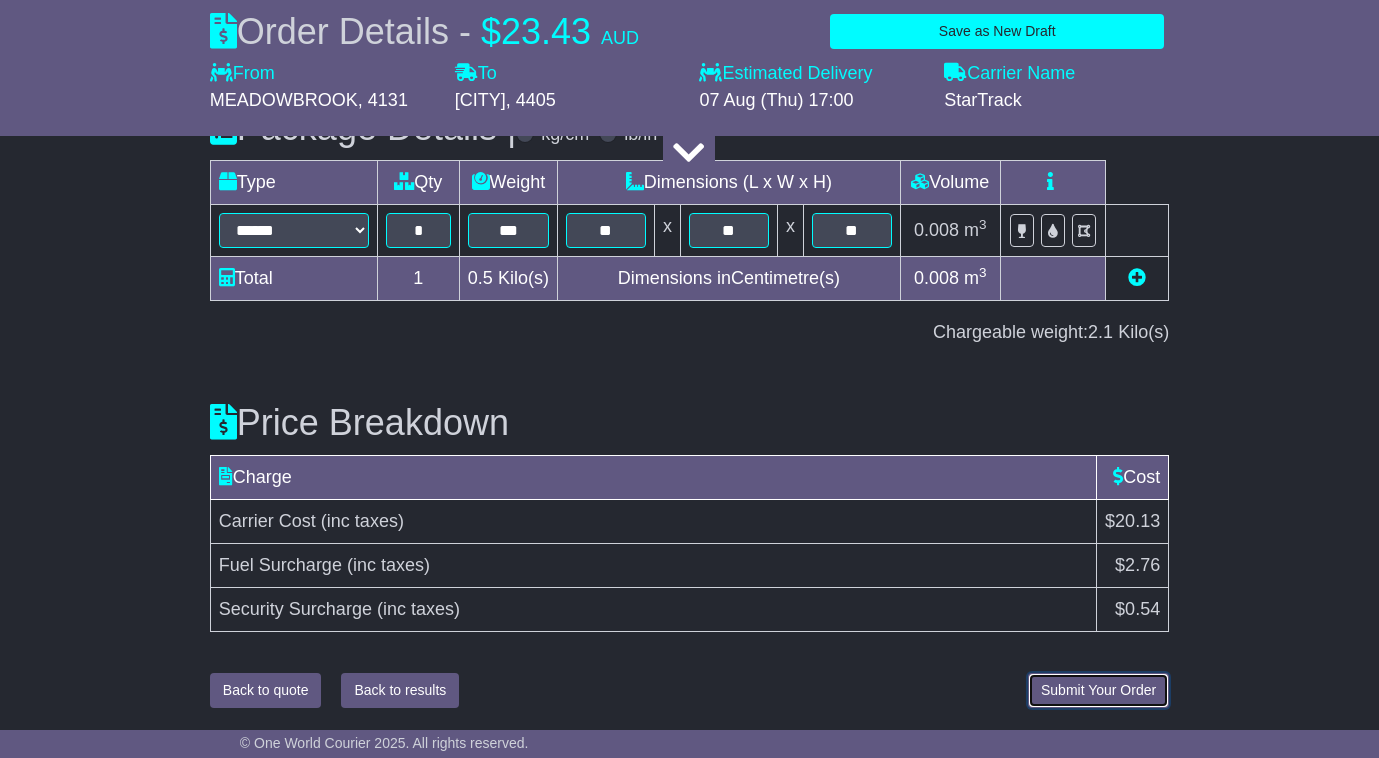 click on "Submit Your Order" at bounding box center (1098, 690) 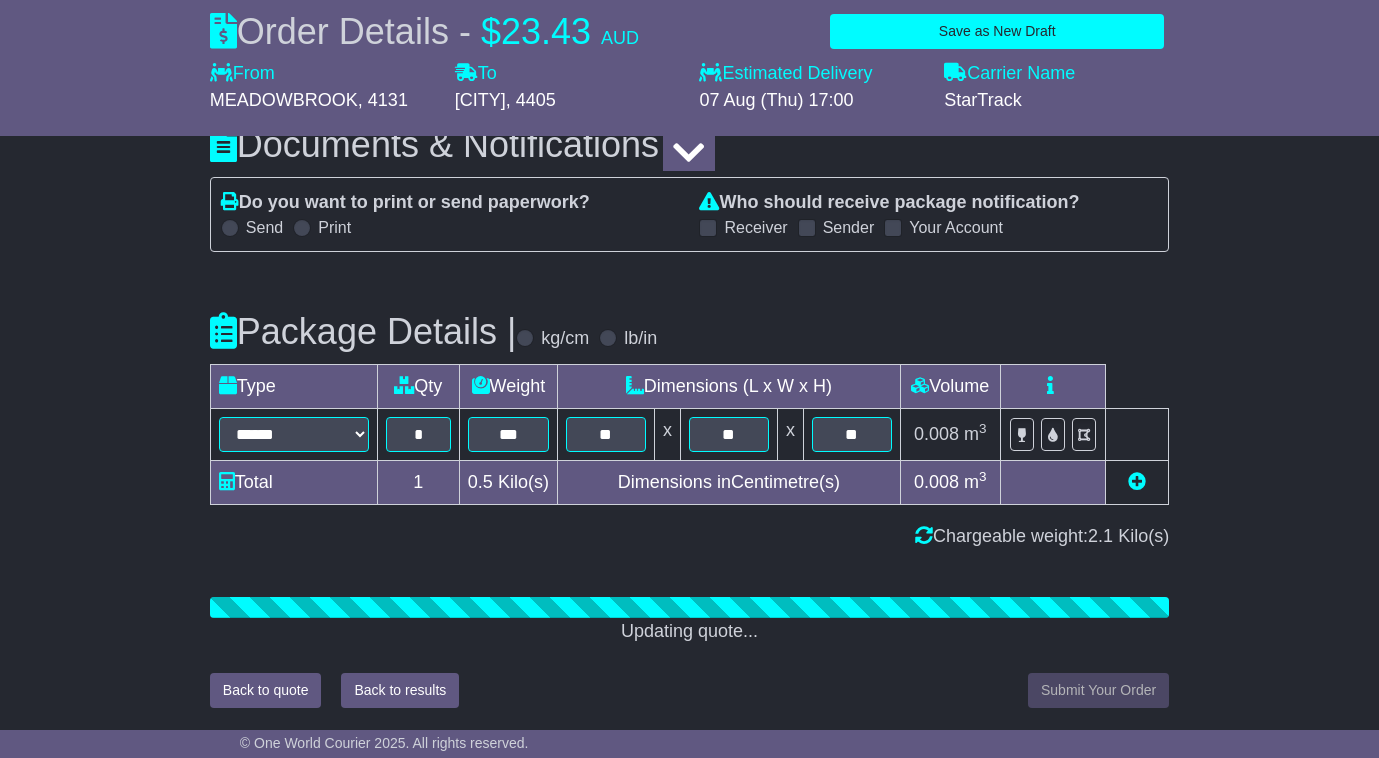scroll, scrollTop: 2499, scrollLeft: 0, axis: vertical 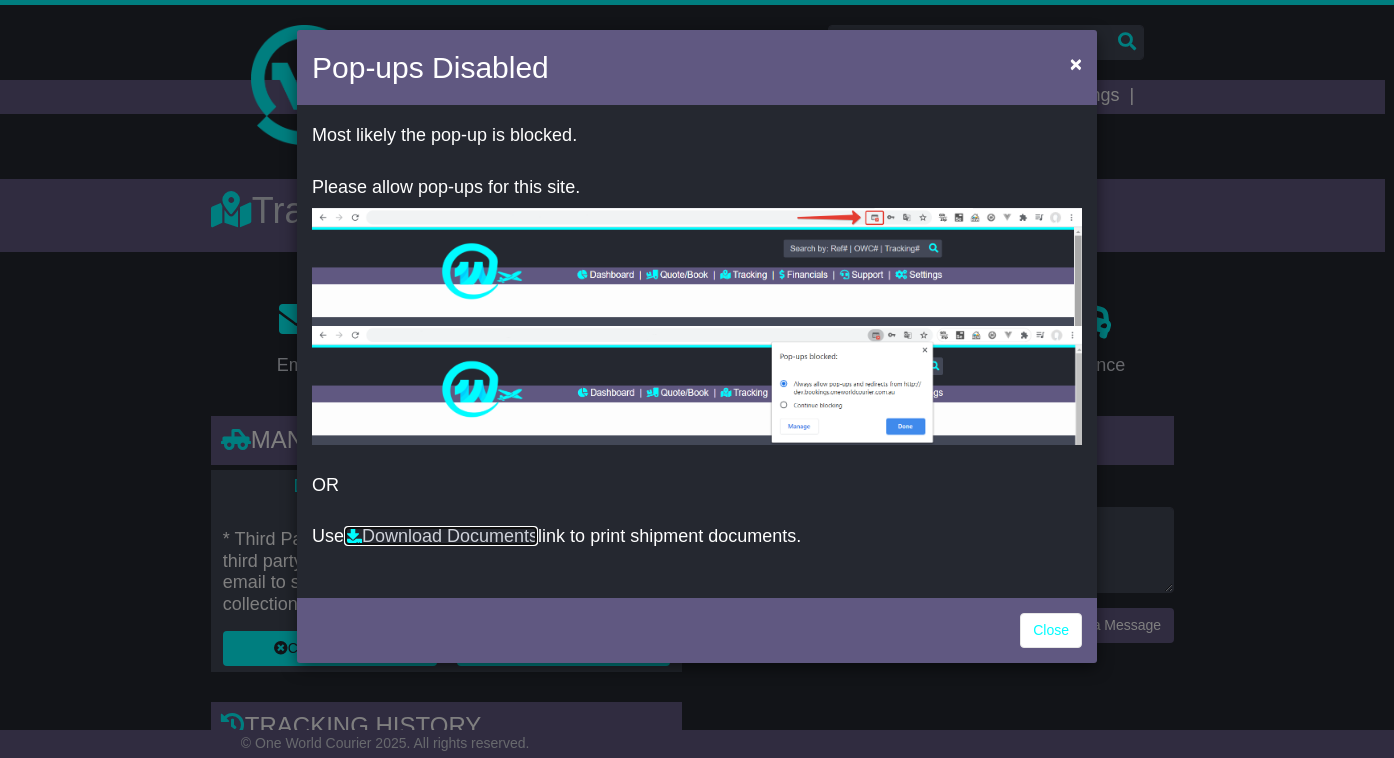 click on "Download Documents" at bounding box center [441, 536] 